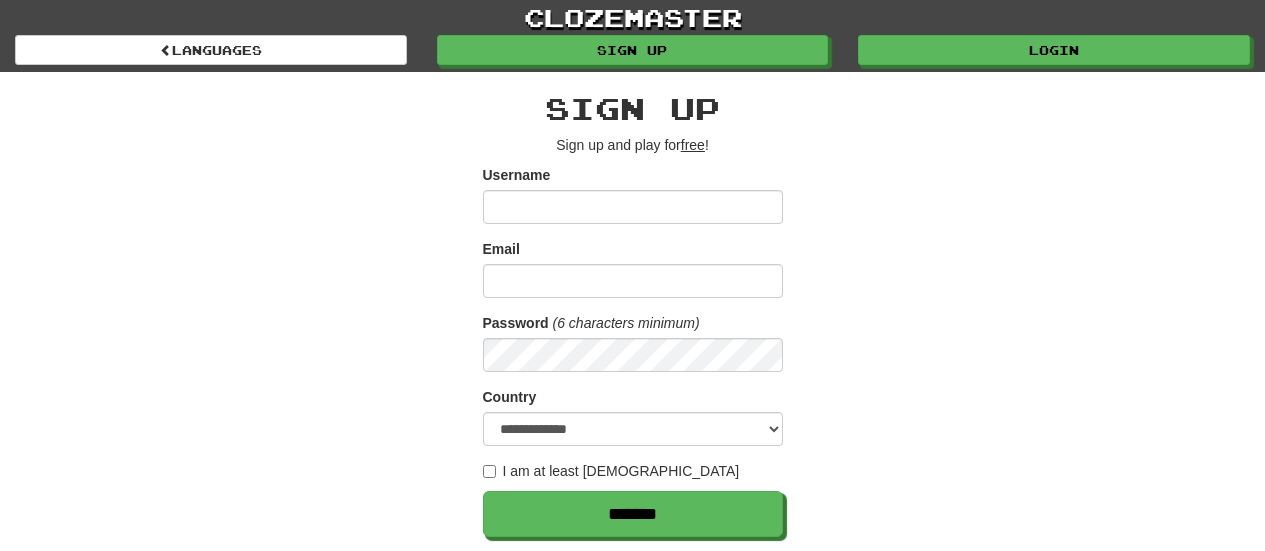 scroll, scrollTop: 0, scrollLeft: 0, axis: both 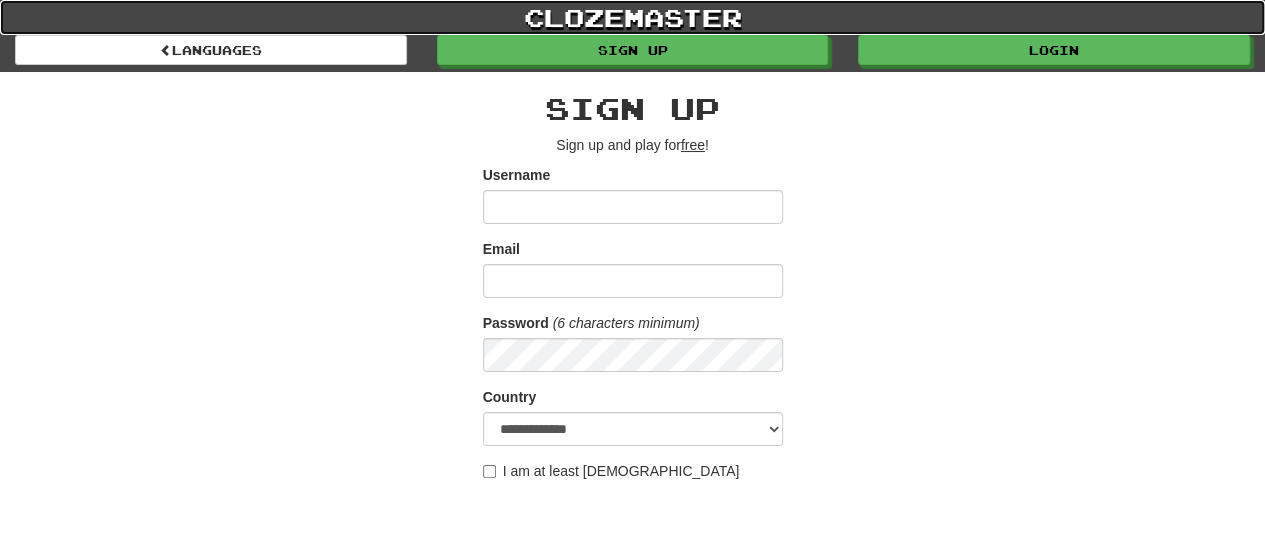 click on "clozemaster" at bounding box center (632, 17) 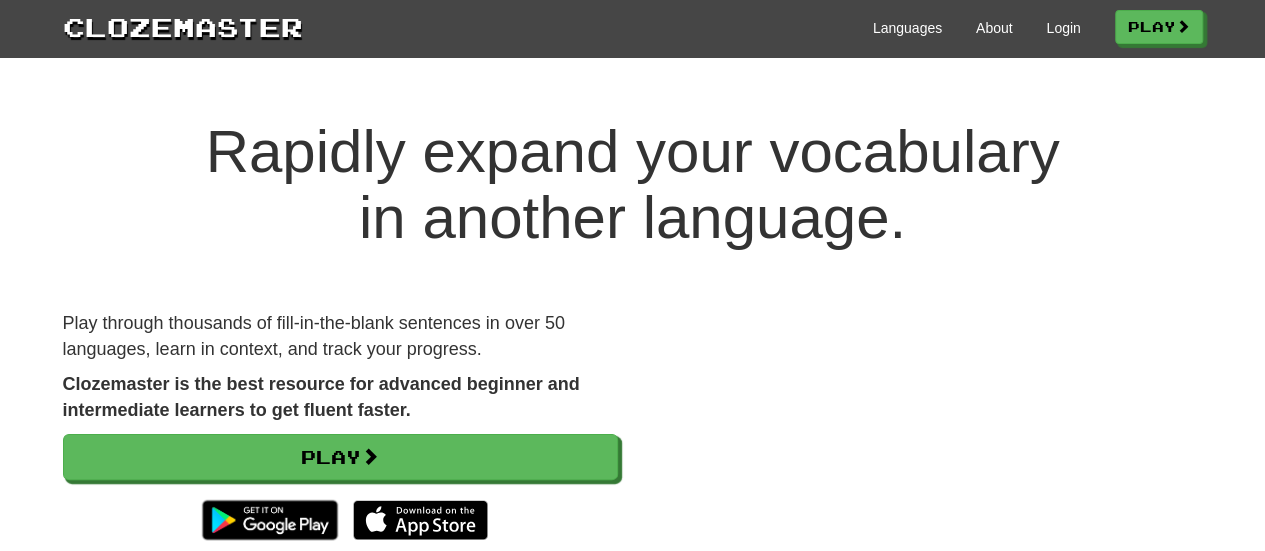 scroll, scrollTop: 0, scrollLeft: 0, axis: both 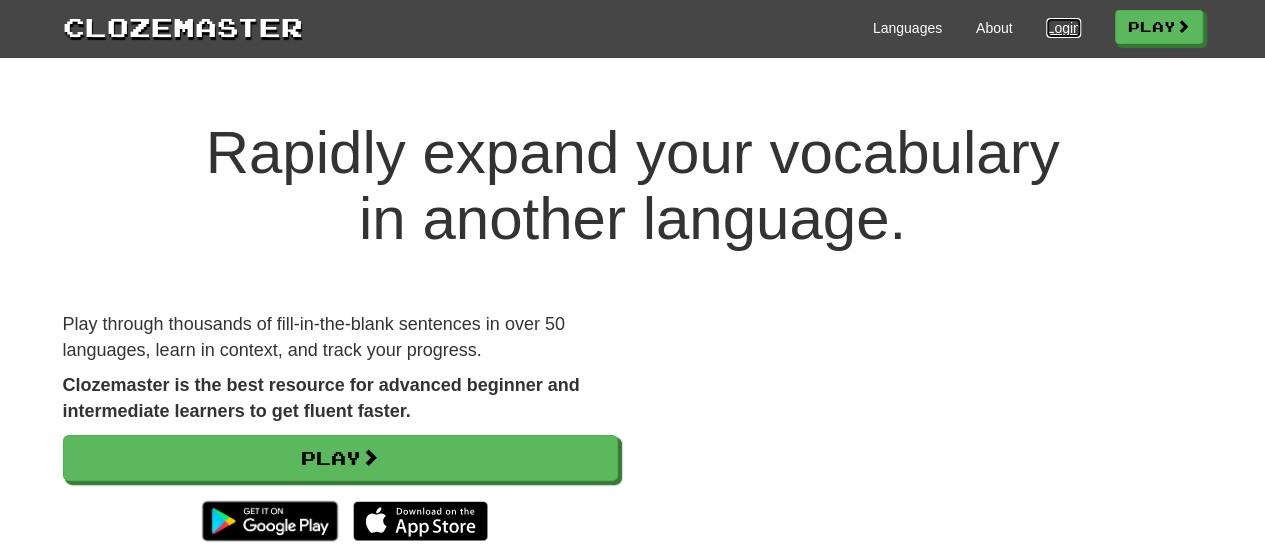 click on "Login" at bounding box center [1063, 28] 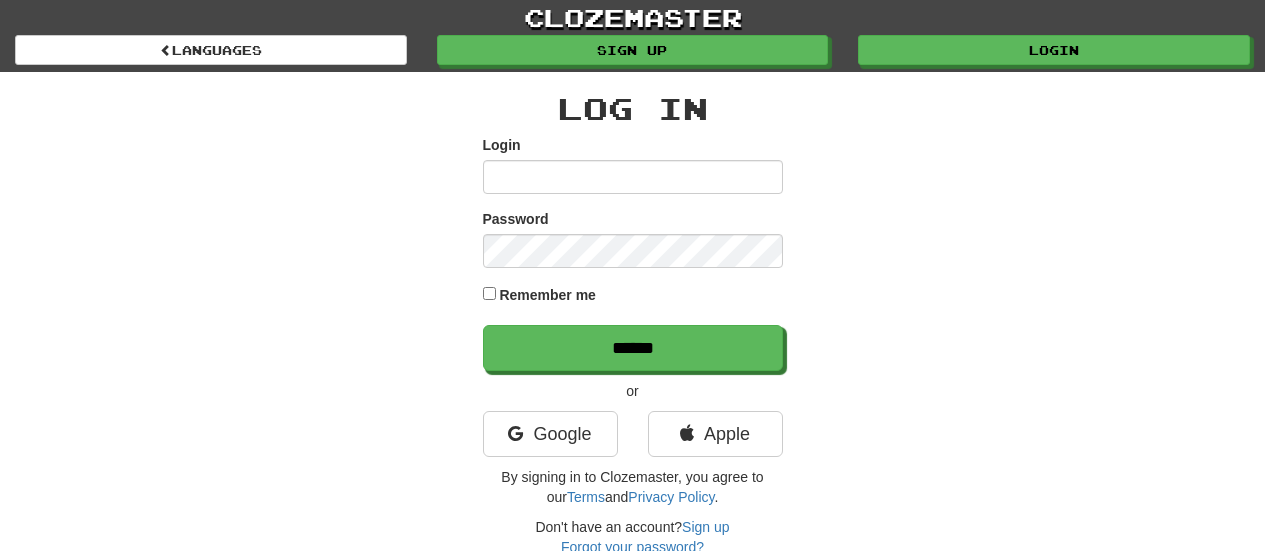 scroll, scrollTop: 0, scrollLeft: 0, axis: both 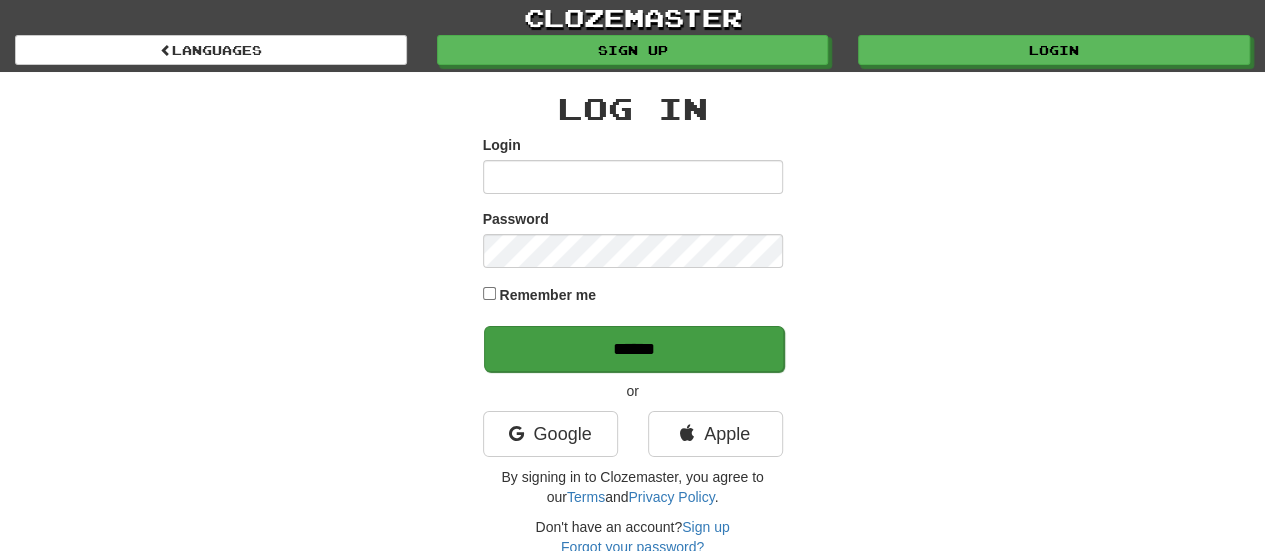type on "**********" 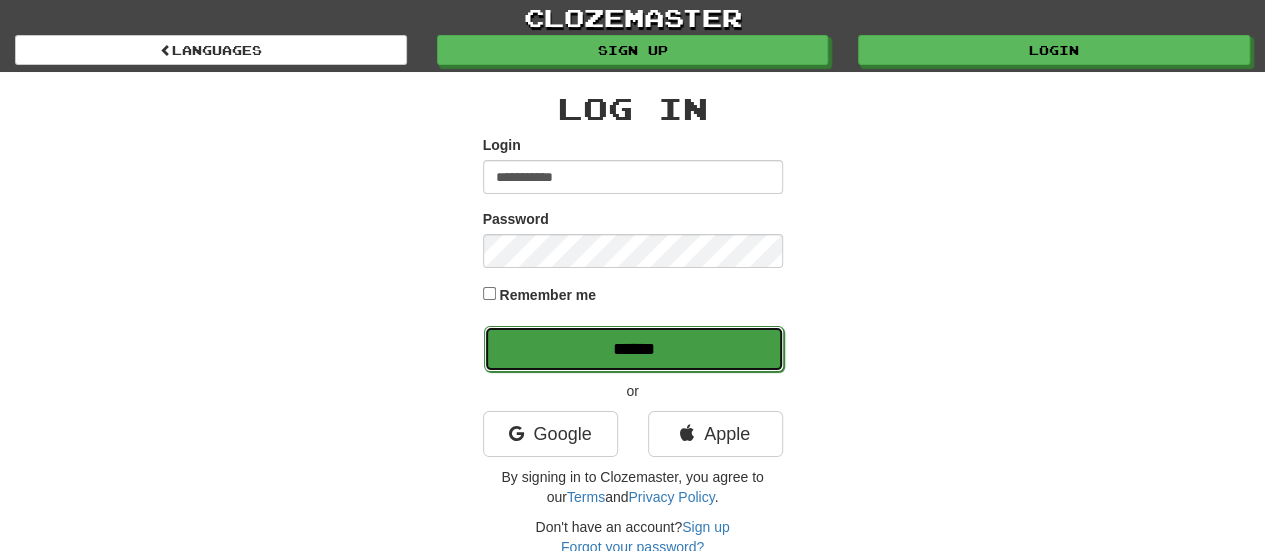 click on "******" at bounding box center [634, 349] 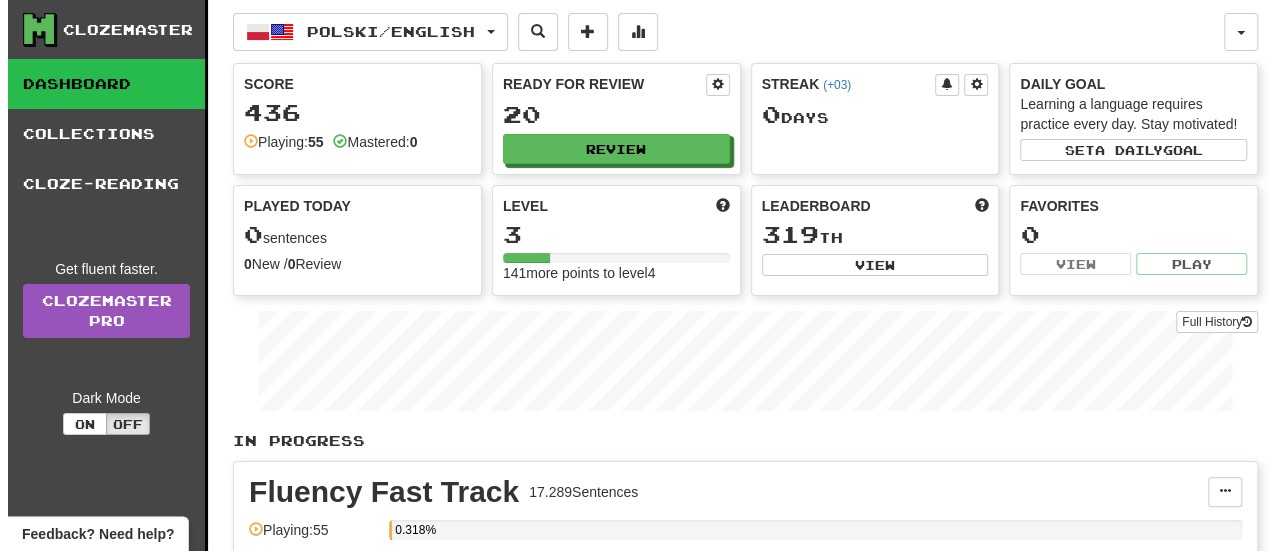 scroll, scrollTop: 389, scrollLeft: 0, axis: vertical 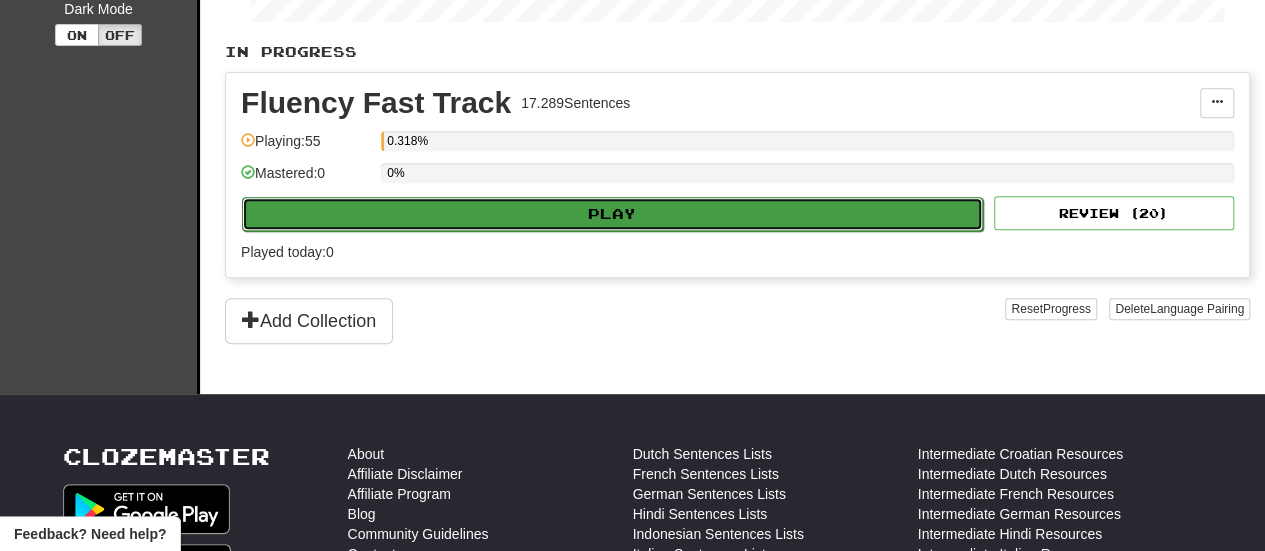 click on "Play" at bounding box center (612, 214) 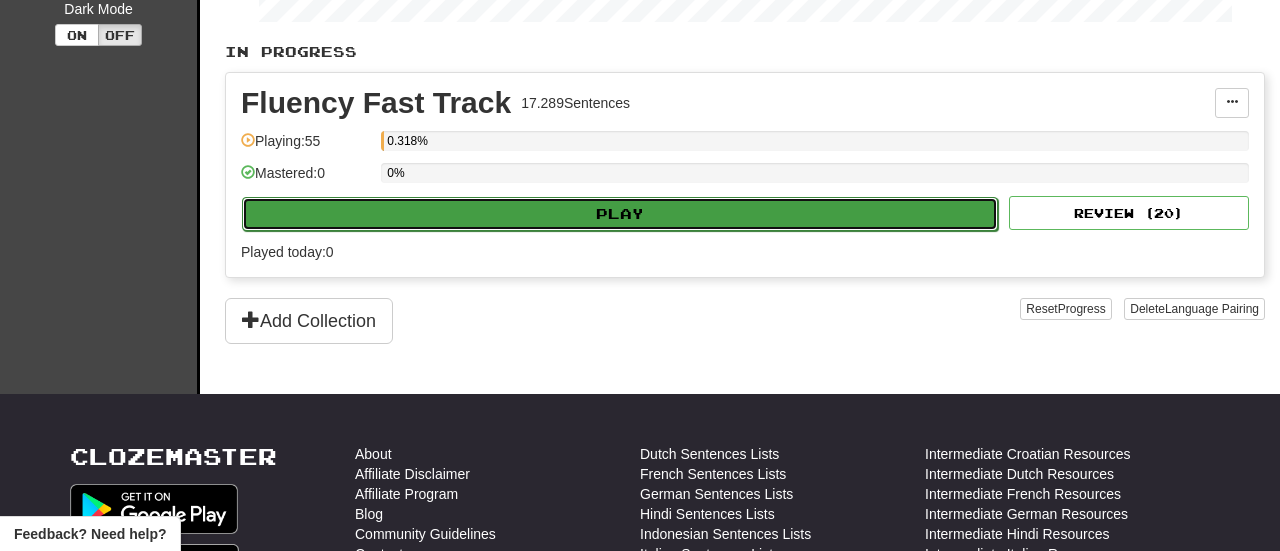 select on "**" 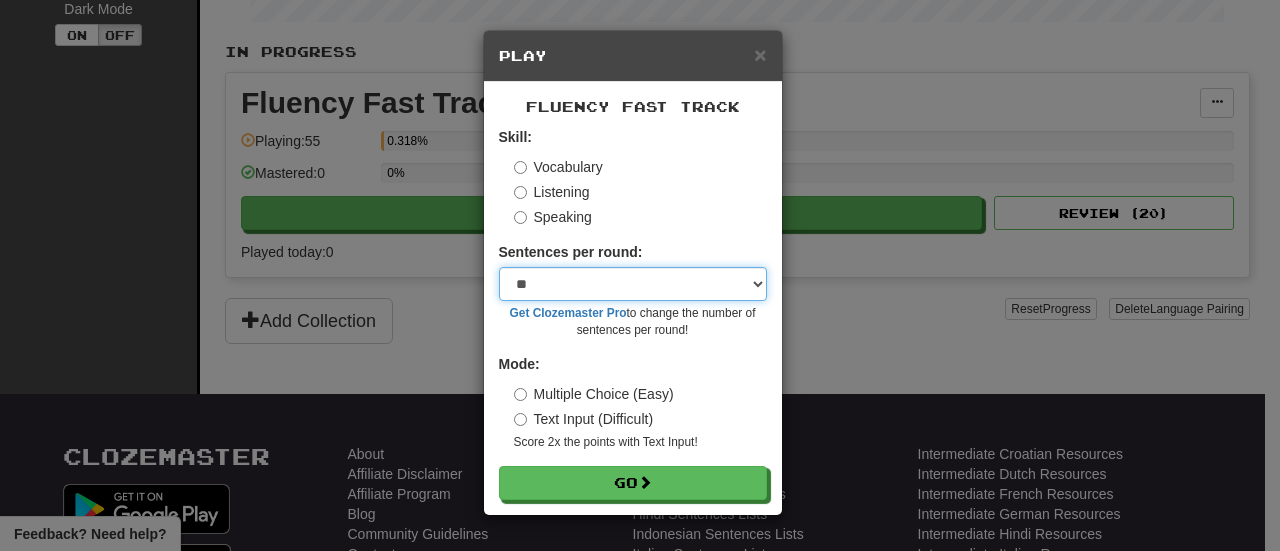 click on "* ** ** ** ** ** *** ********" at bounding box center (633, 284) 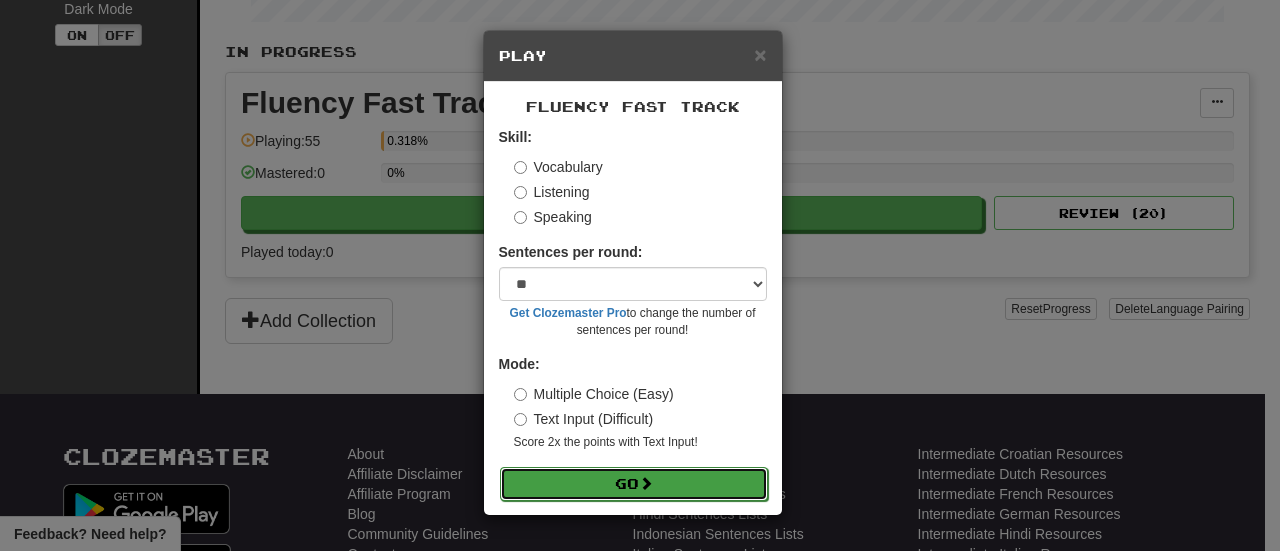 click on "Go" at bounding box center (634, 484) 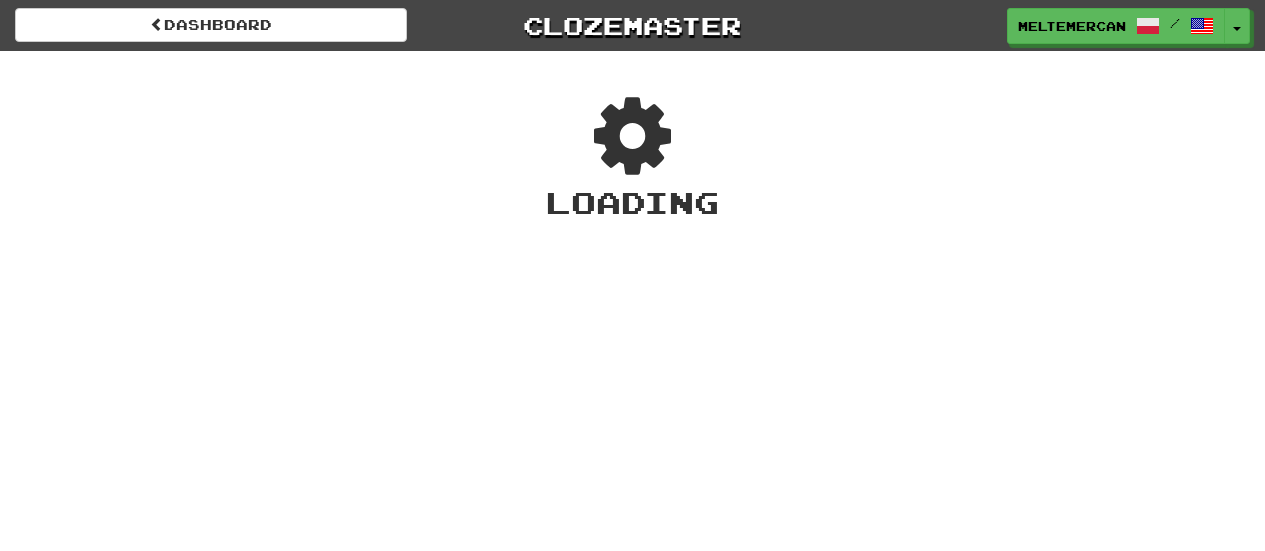 scroll, scrollTop: 0, scrollLeft: 0, axis: both 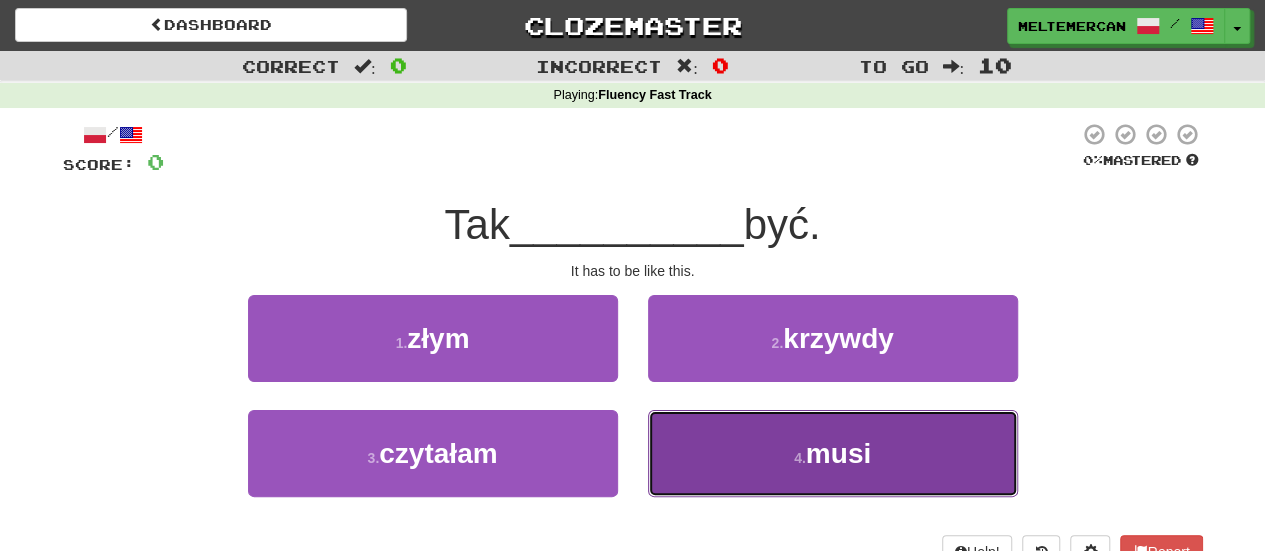 click on "4 .  musi" at bounding box center [833, 453] 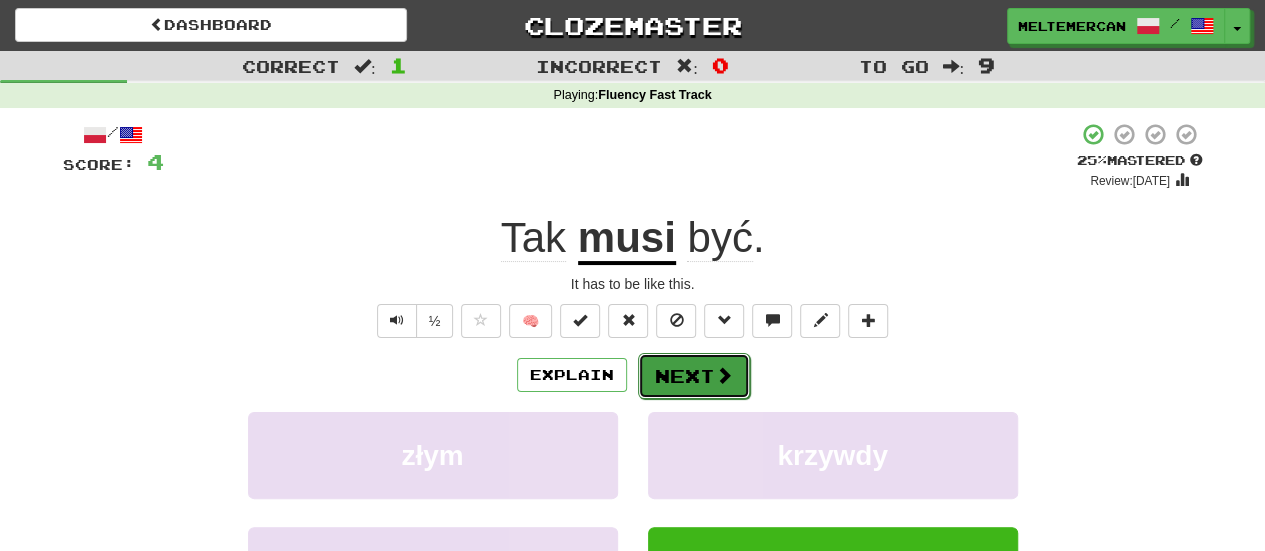 click at bounding box center (724, 375) 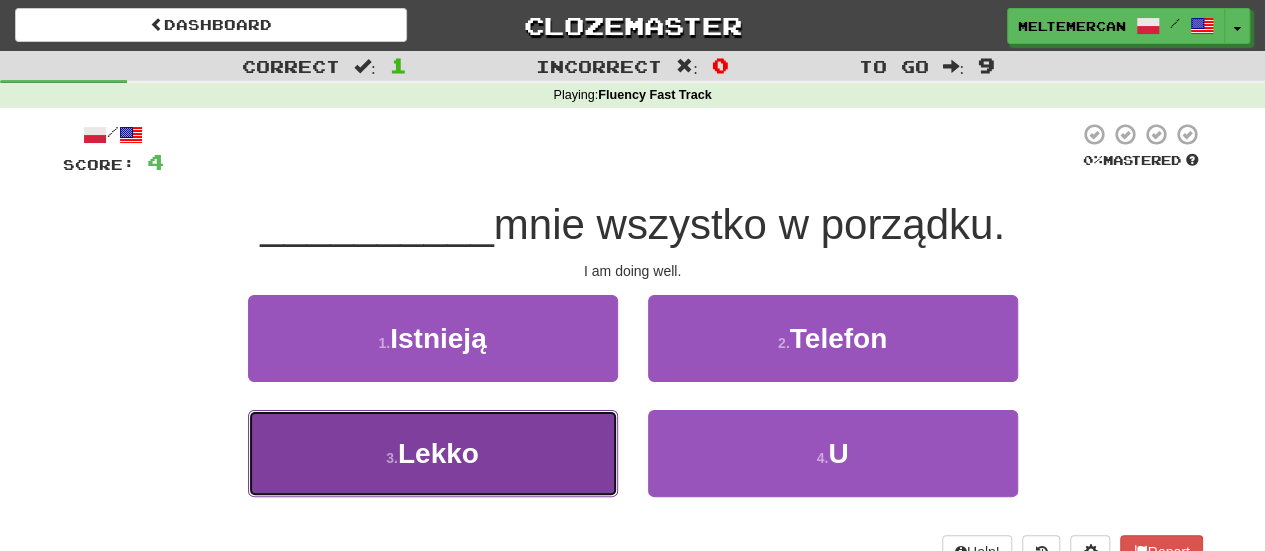 click on "3 .  Lekko" at bounding box center [433, 453] 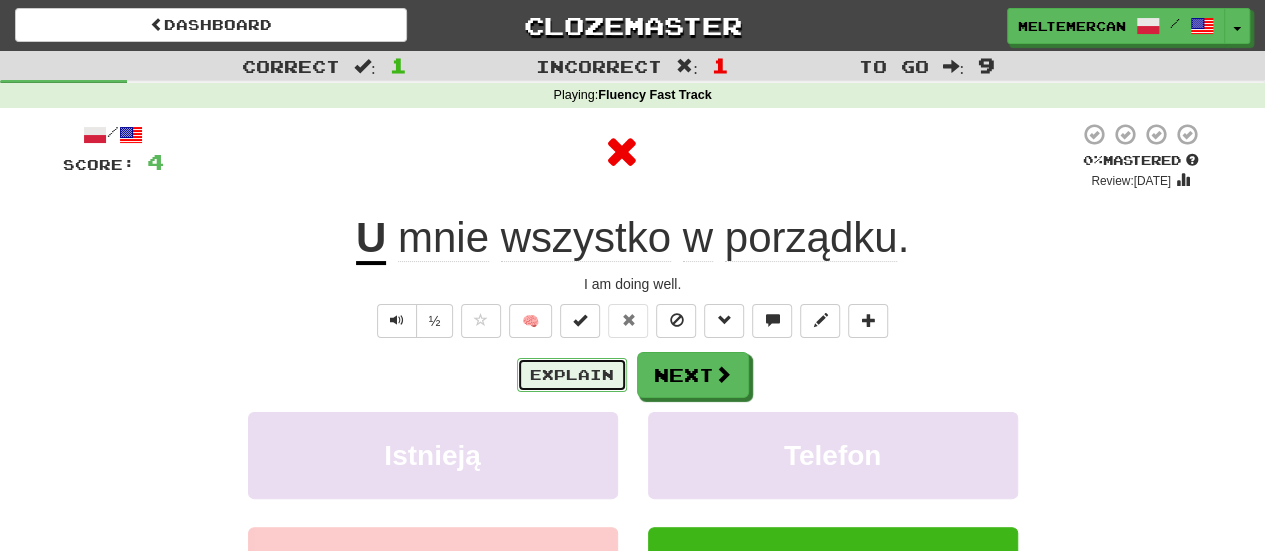 click on "Explain" at bounding box center (572, 375) 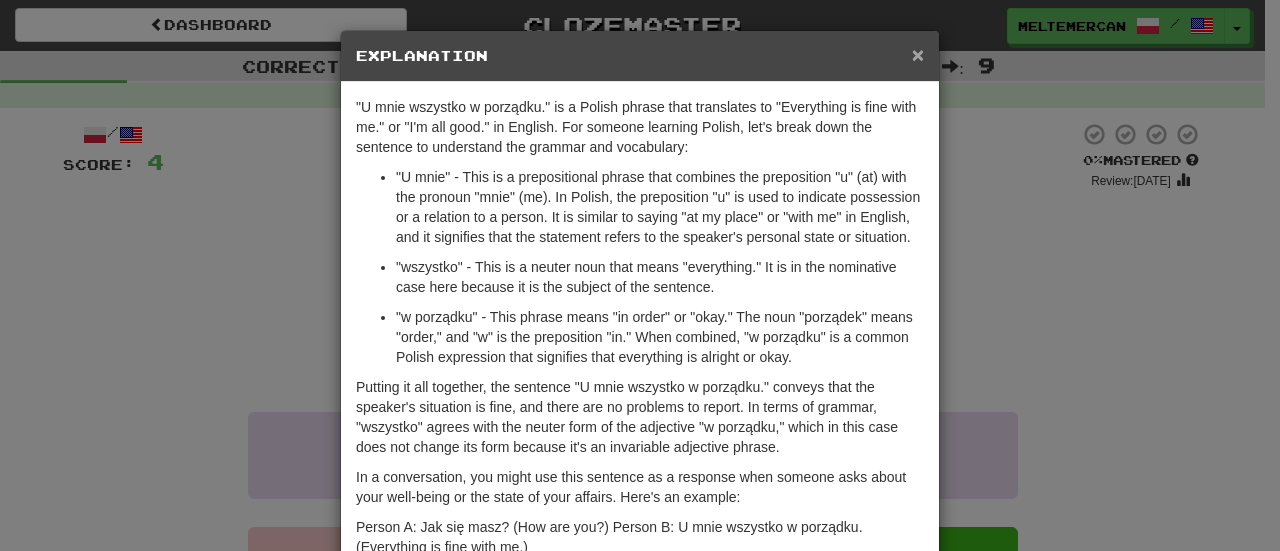 click on "×" at bounding box center [918, 54] 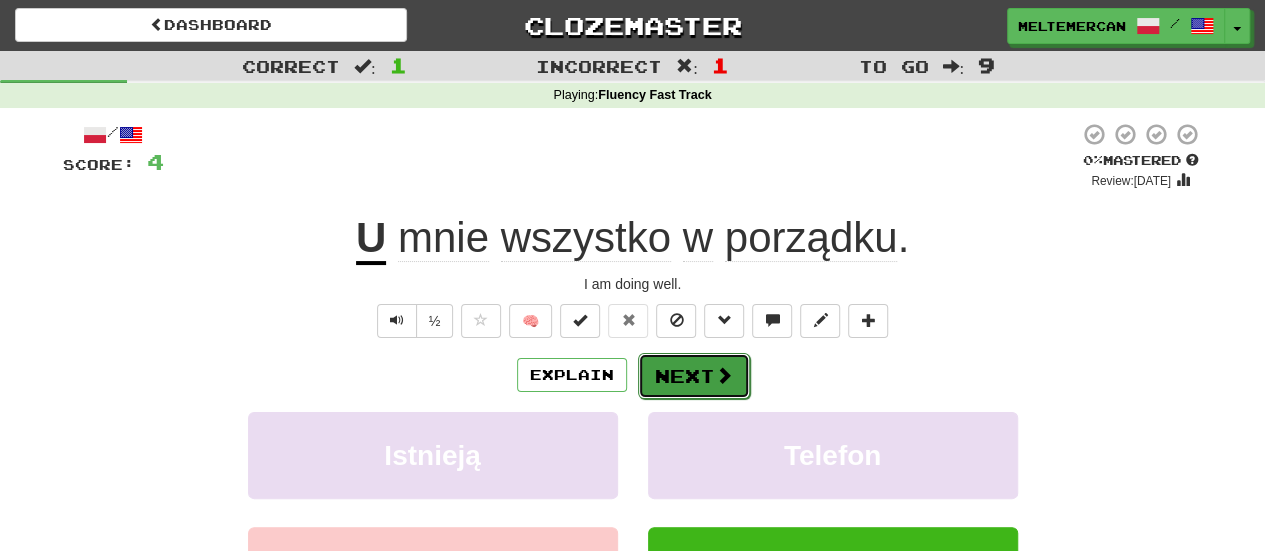 click at bounding box center [724, 375] 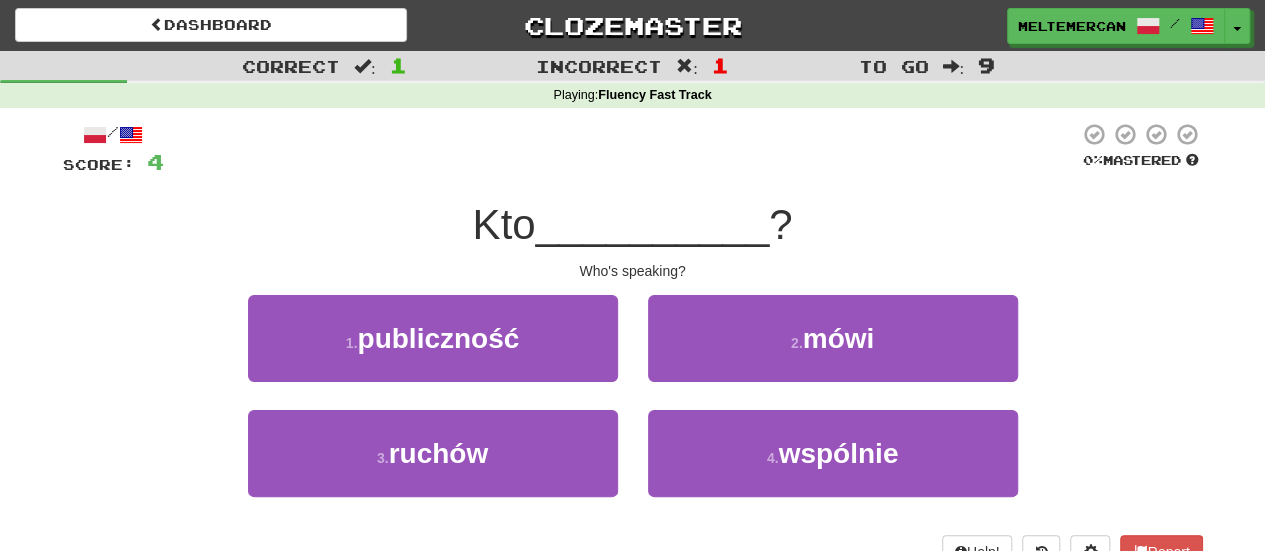 click on "2 .  mówi" at bounding box center (833, 352) 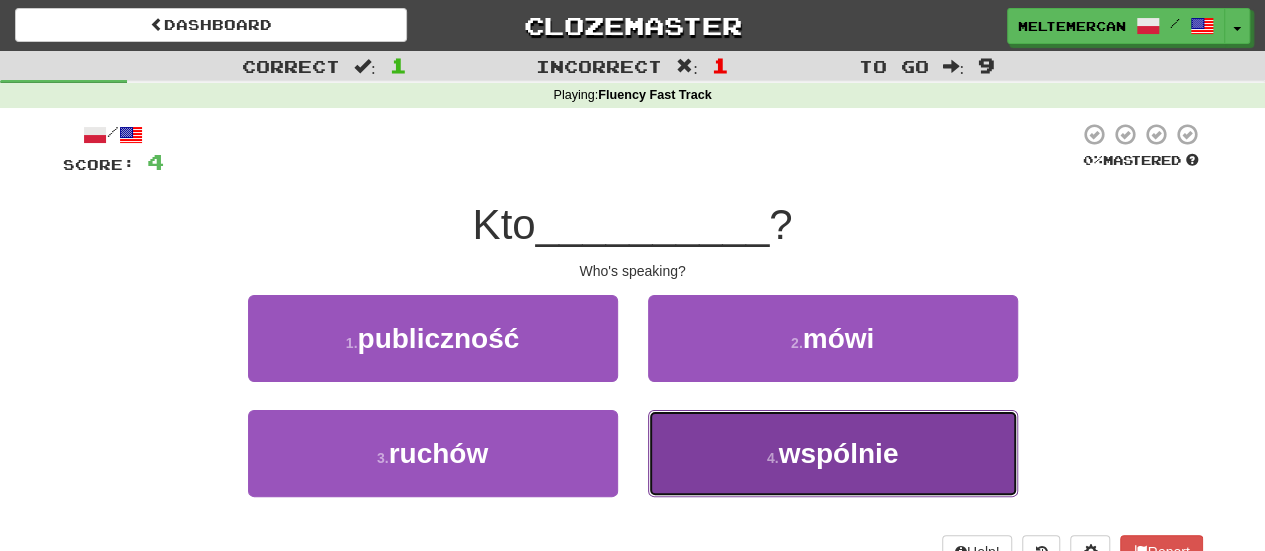 click on "4 .  wspólnie" at bounding box center (833, 453) 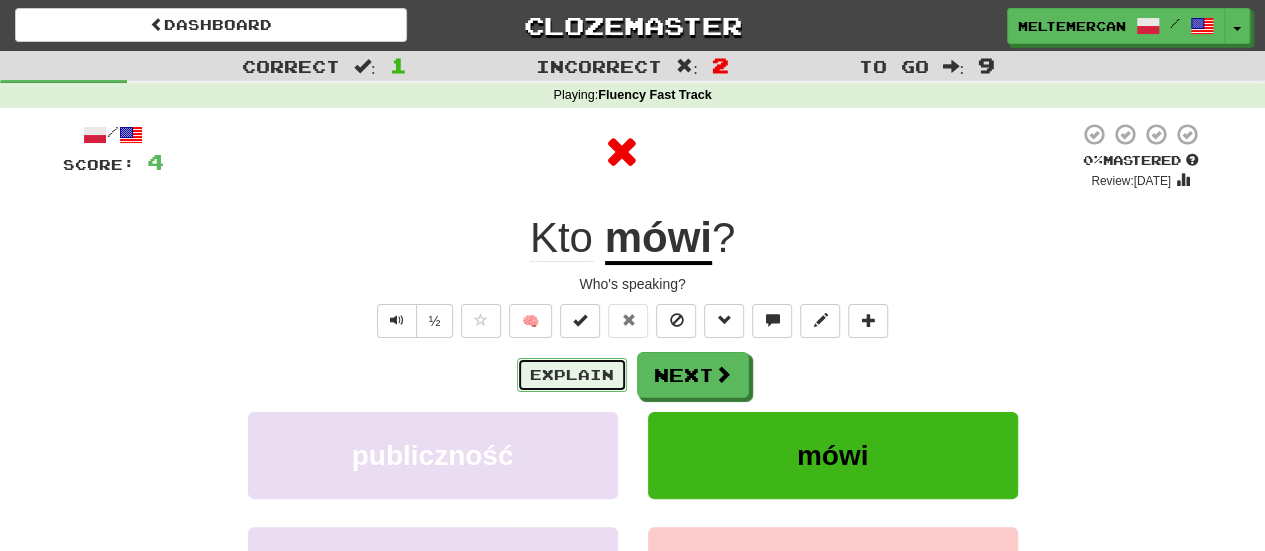 click on "Explain" at bounding box center [572, 375] 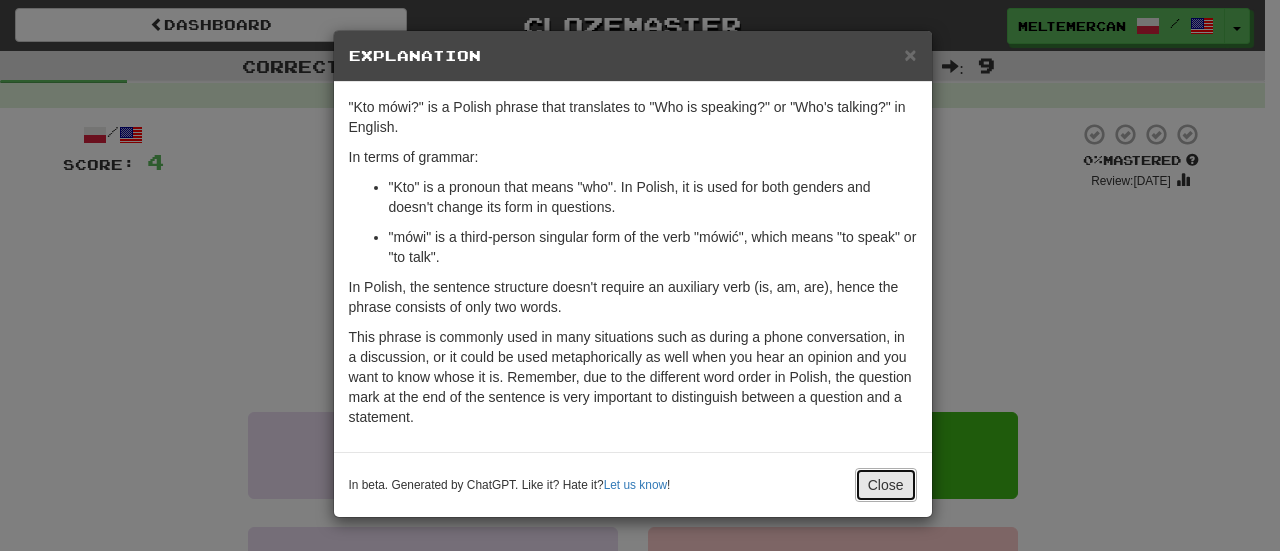 click on "Close" at bounding box center [886, 485] 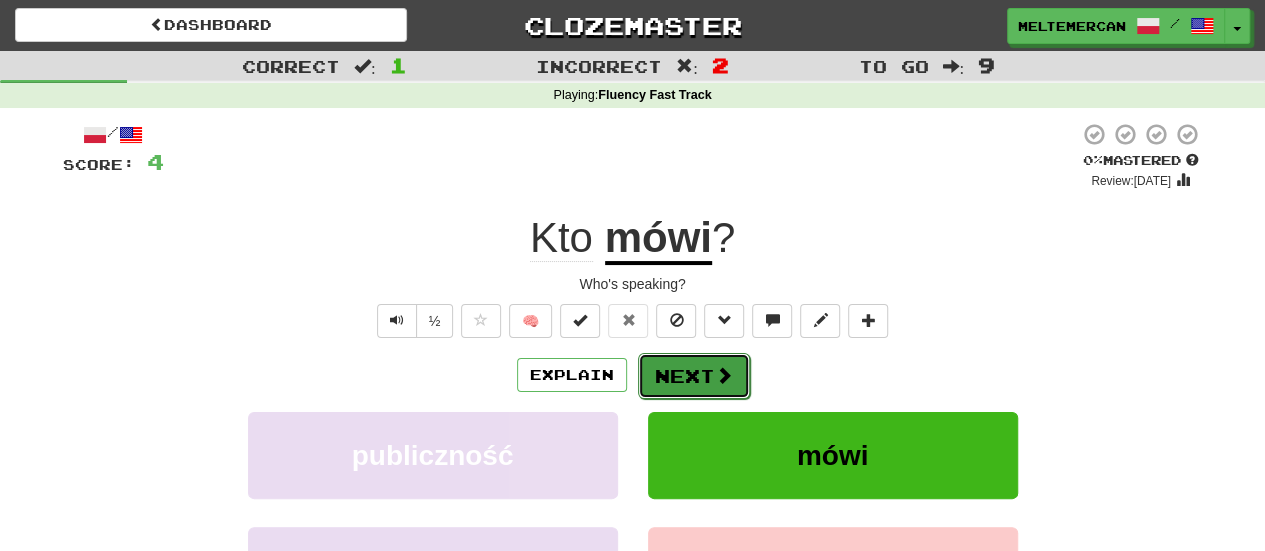click on "Next" at bounding box center (694, 376) 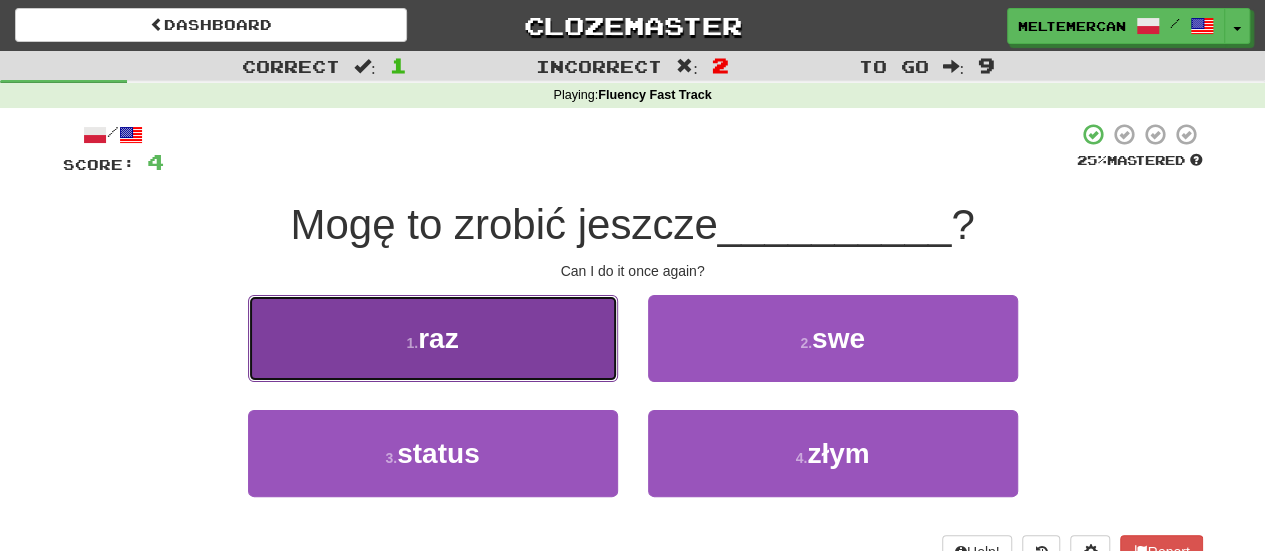 click on "1 .  raz" at bounding box center (433, 338) 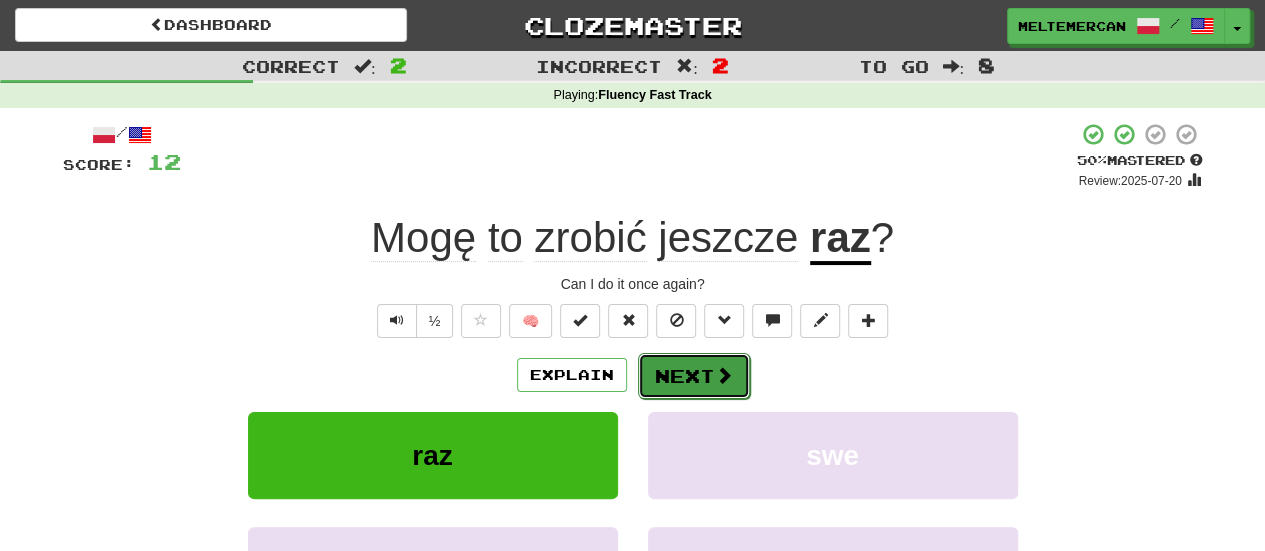 click on "Next" at bounding box center [694, 376] 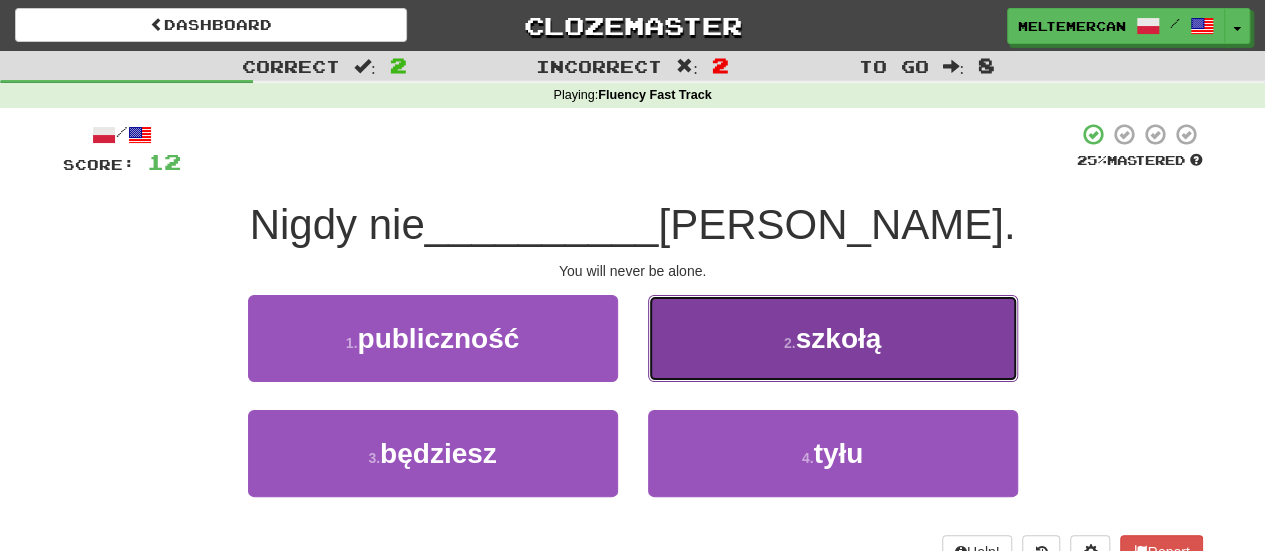 click on "2 .  szkołą" at bounding box center [833, 338] 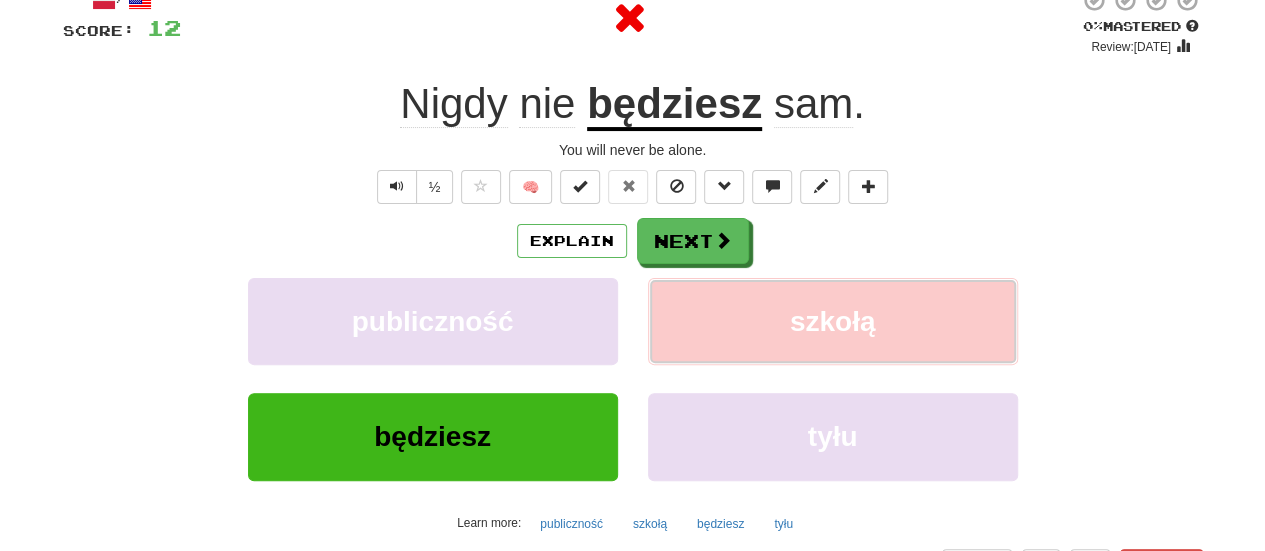 scroll, scrollTop: 141, scrollLeft: 0, axis: vertical 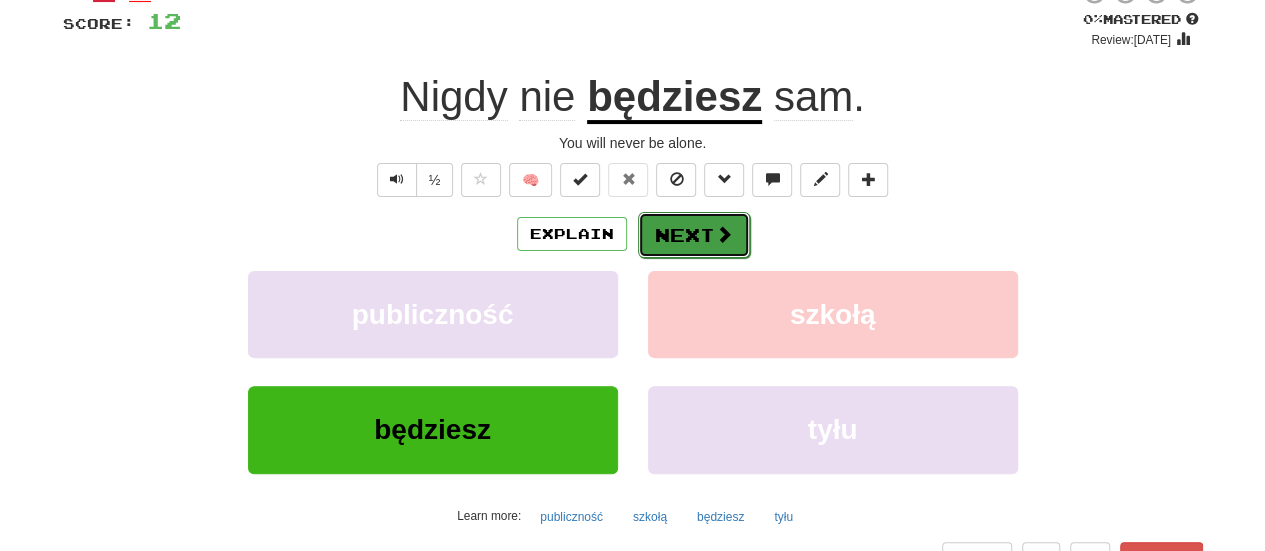 click on "Next" at bounding box center (694, 235) 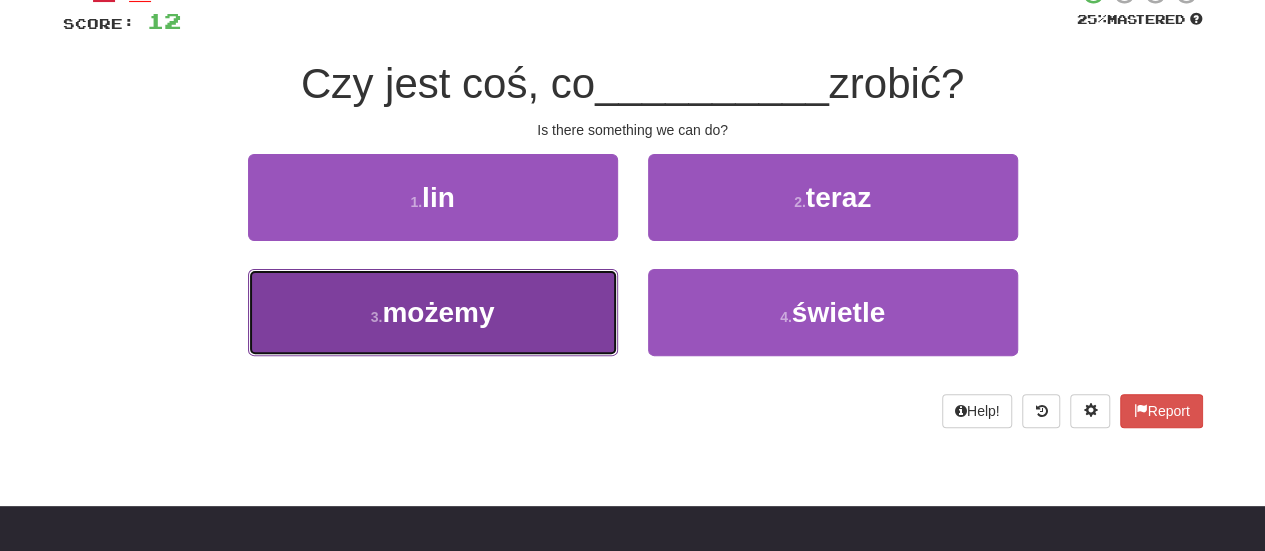 click on "możemy" at bounding box center (438, 312) 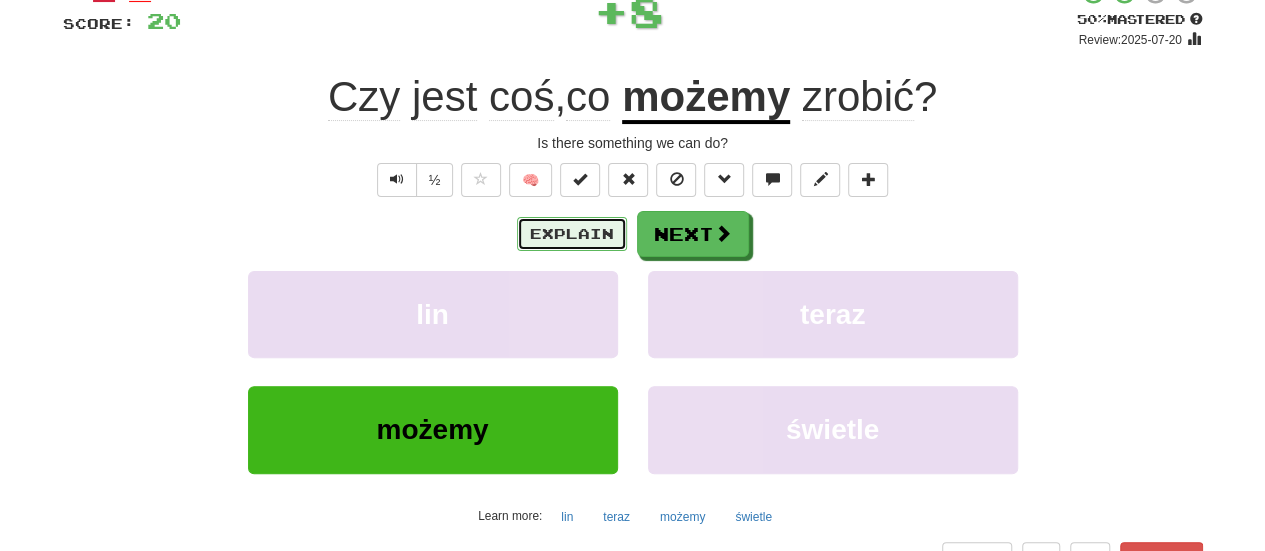 click on "Explain" at bounding box center (572, 234) 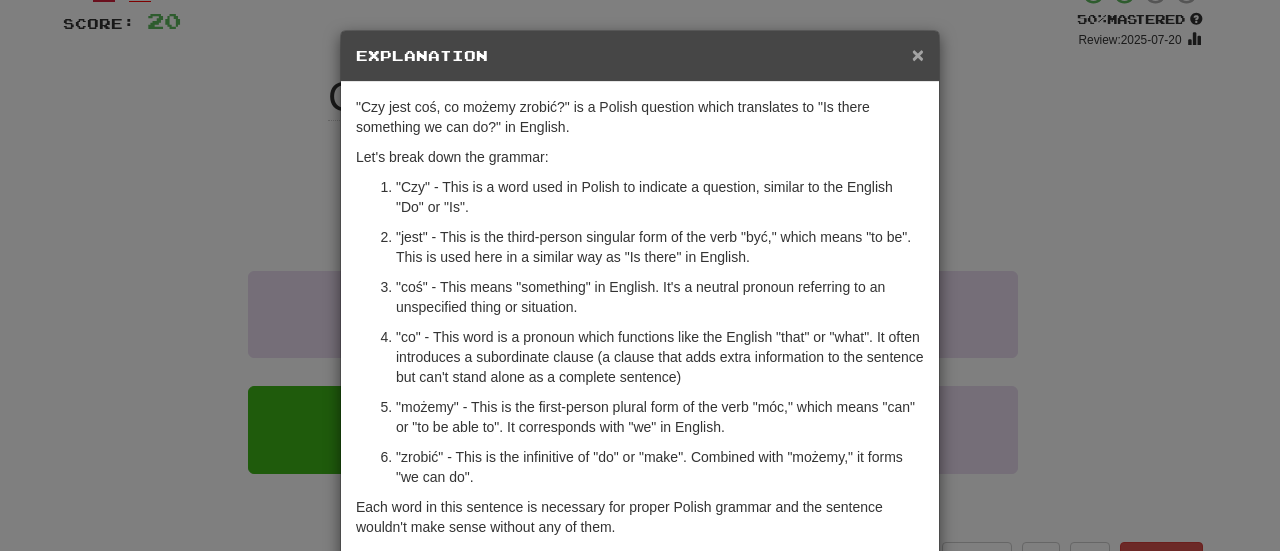 click on "×" at bounding box center [918, 54] 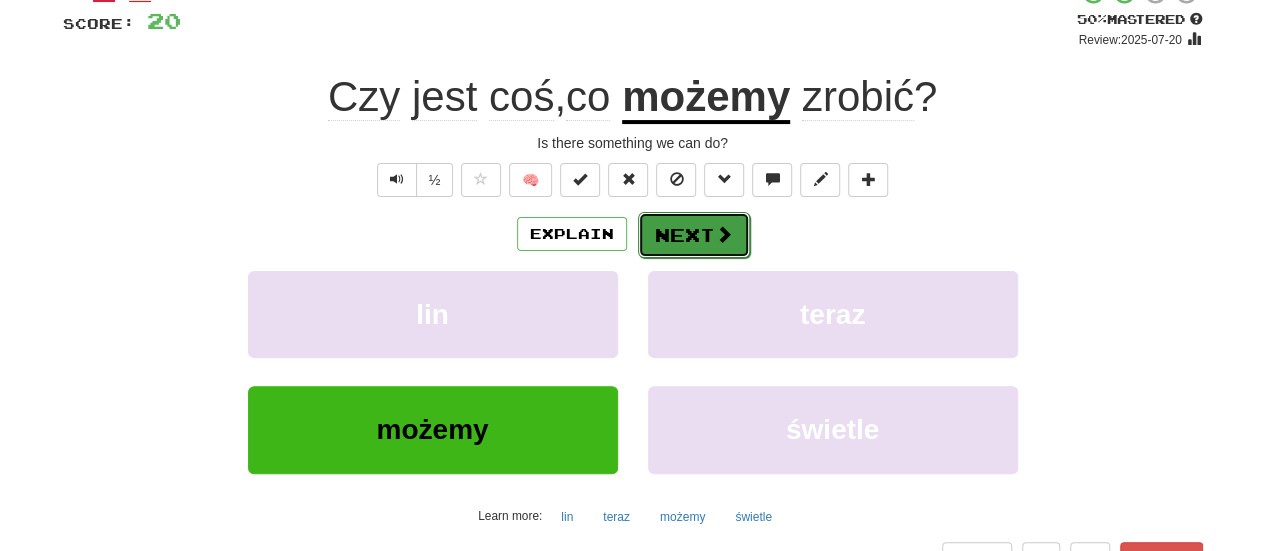 click on "Next" at bounding box center [694, 235] 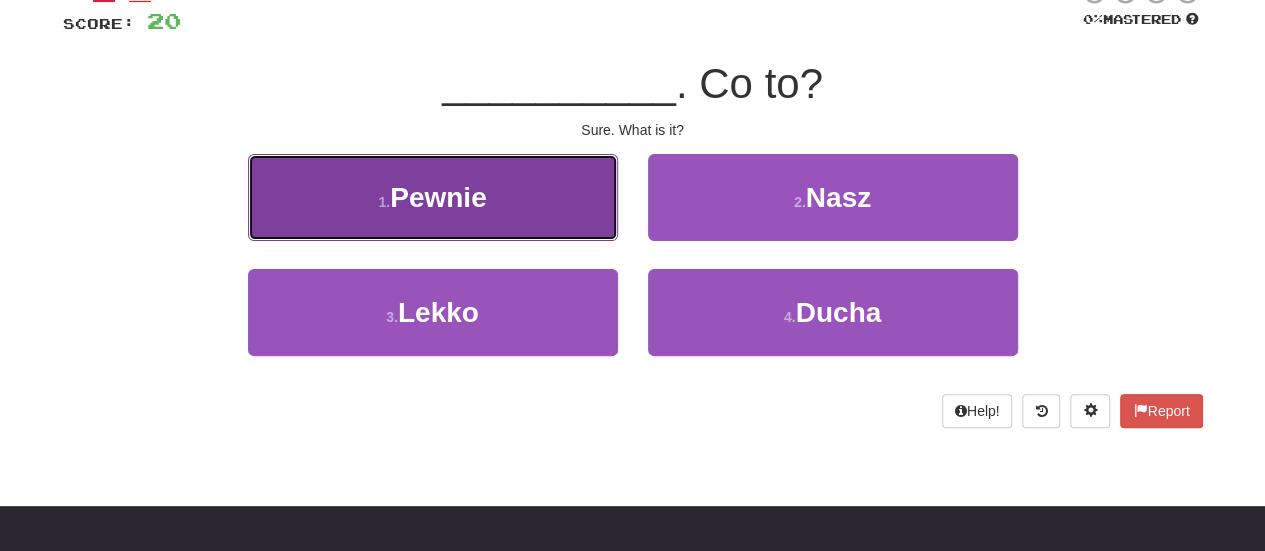 click on "1 .  Pewnie" at bounding box center (433, 197) 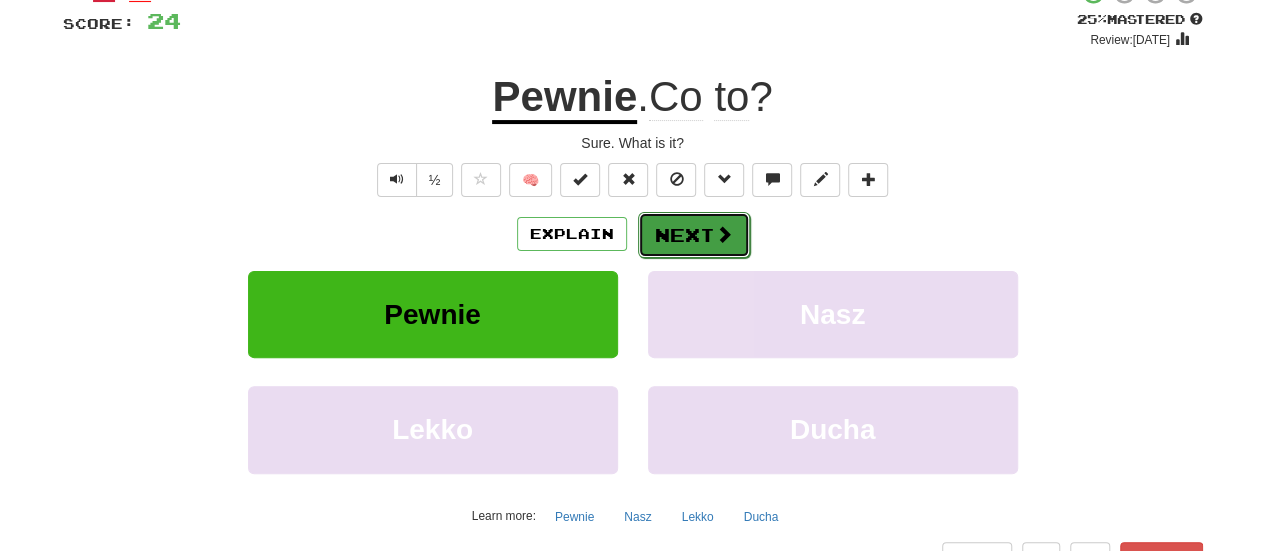 click on "Next" at bounding box center [694, 235] 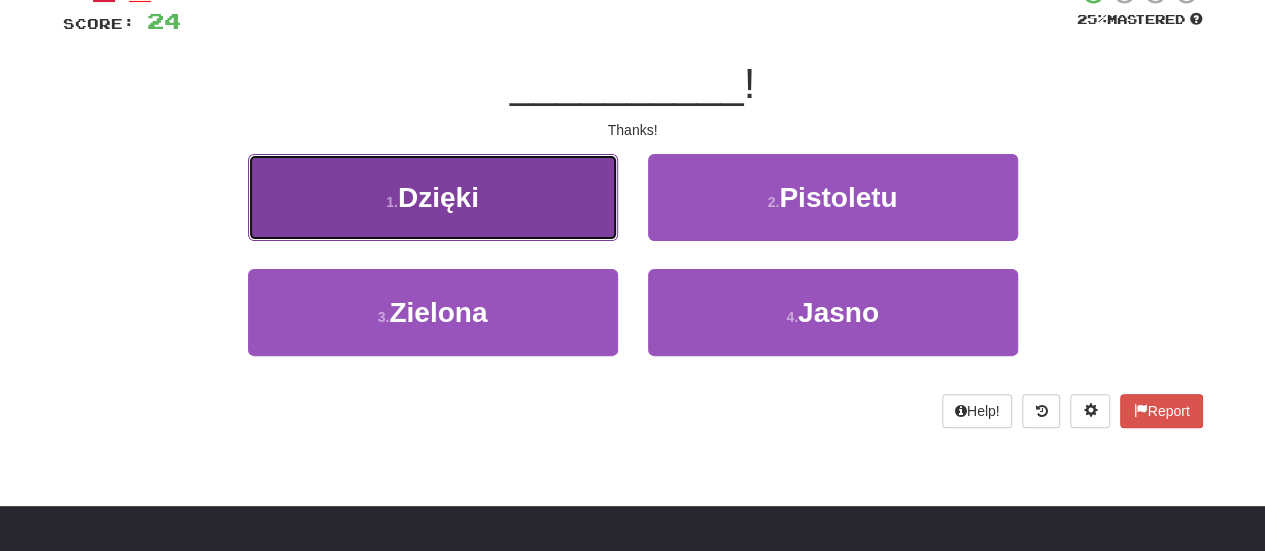 click on "Dzięki" at bounding box center [438, 197] 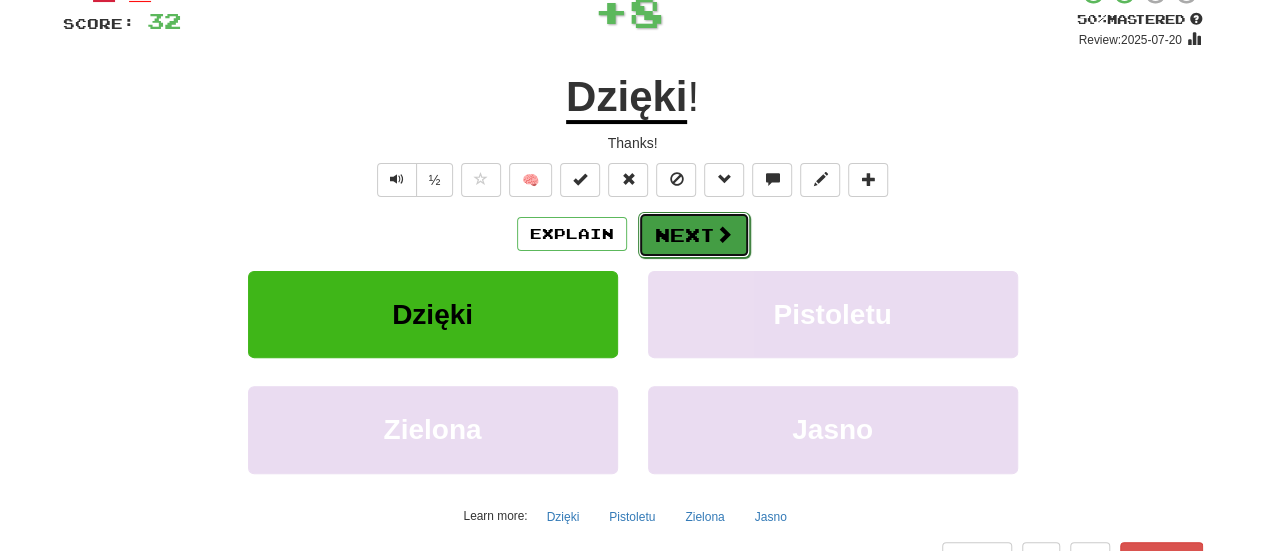 click on "Next" at bounding box center (694, 235) 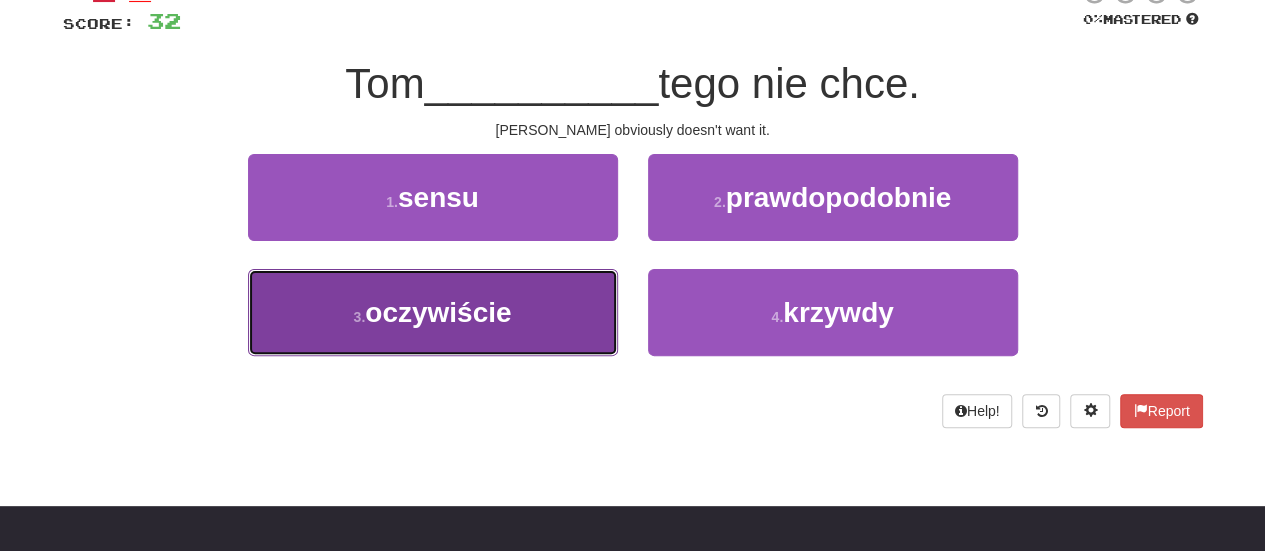 click on "3 .  oczywiście" at bounding box center [433, 312] 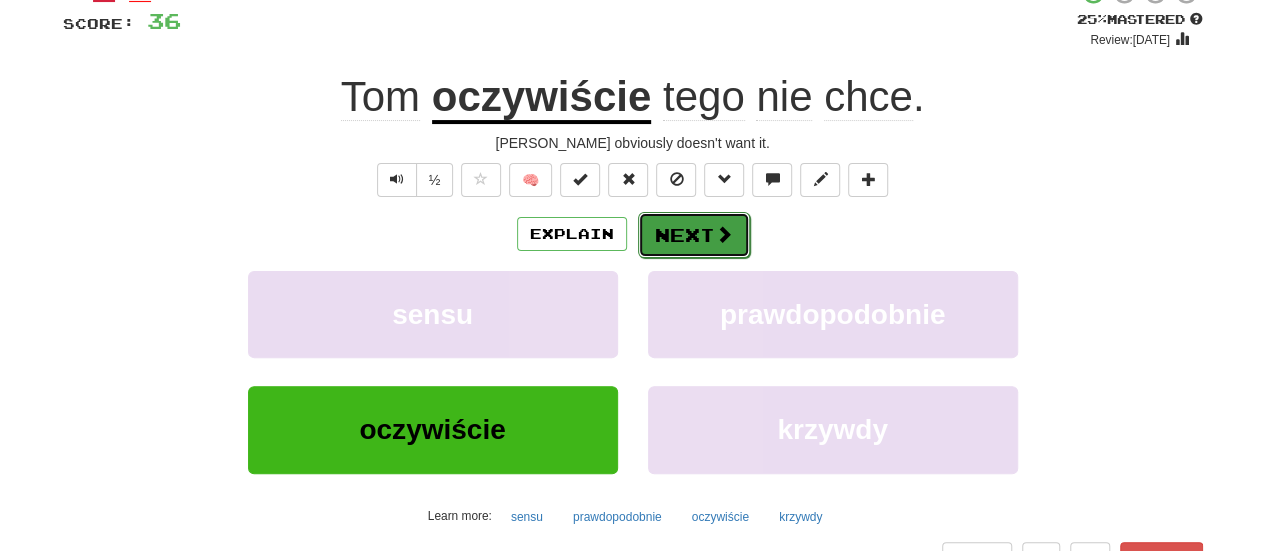 click on "Next" at bounding box center [694, 235] 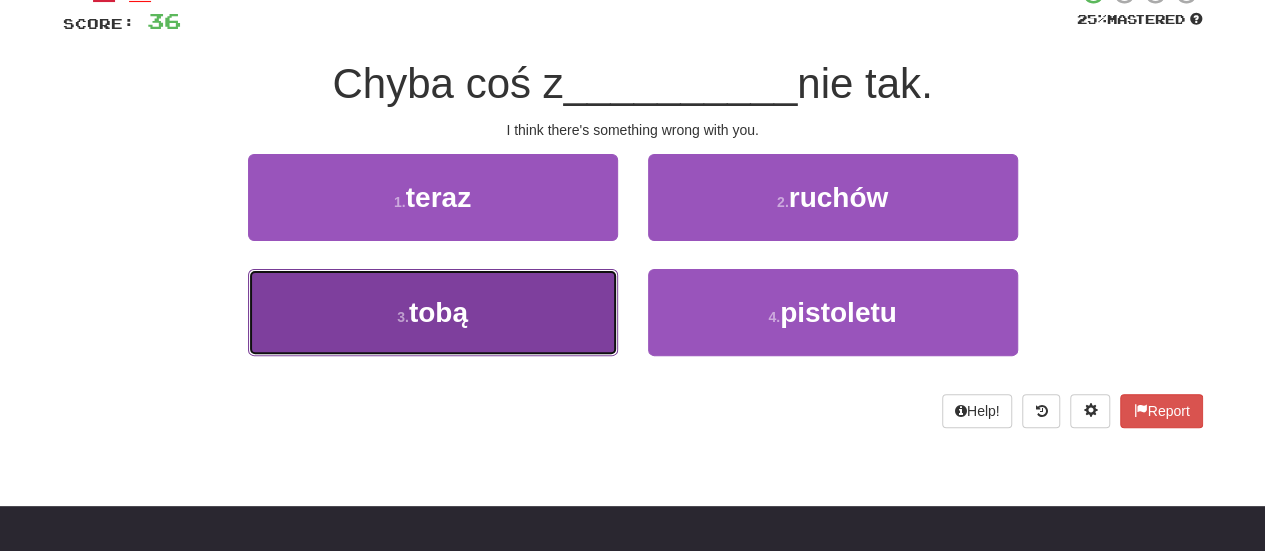 click on "3 .  tobą" at bounding box center (433, 312) 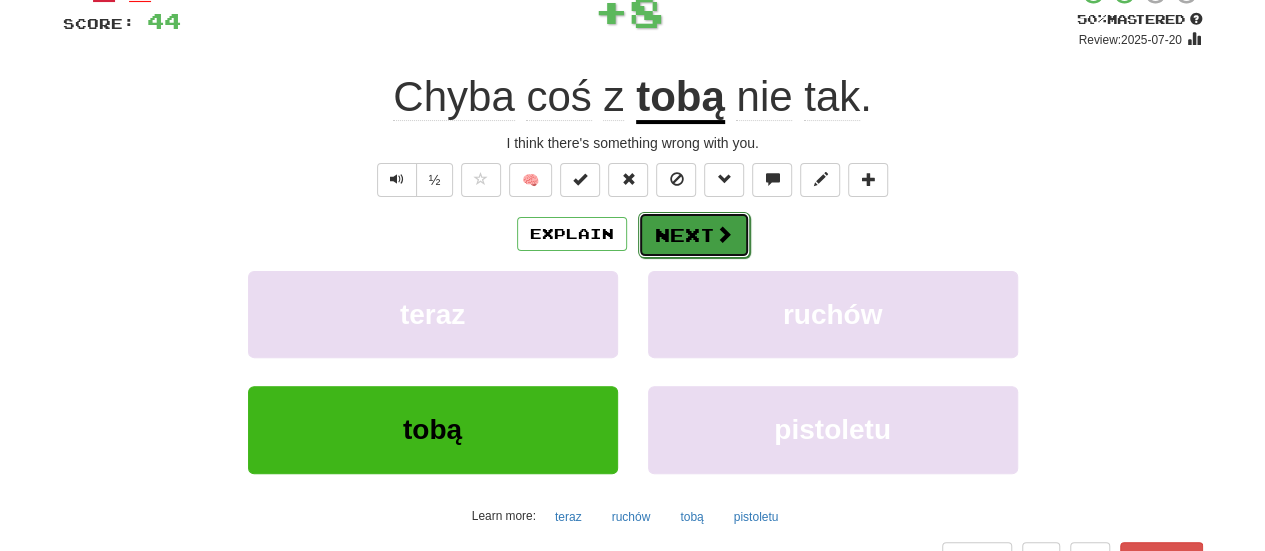 click at bounding box center (724, 234) 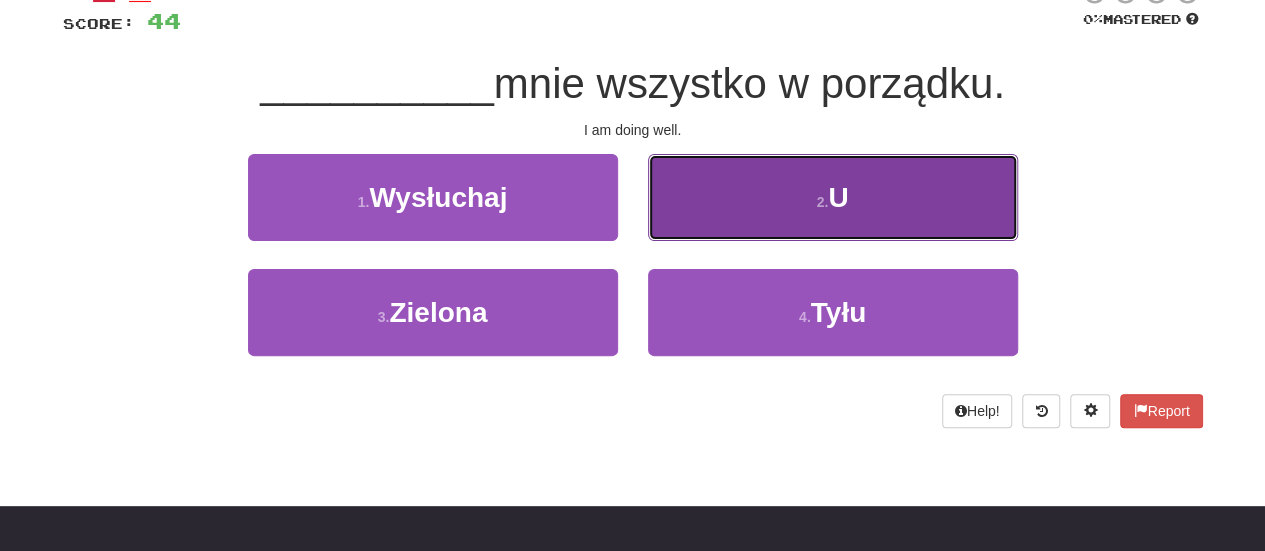 click on "2 .  U" at bounding box center [833, 197] 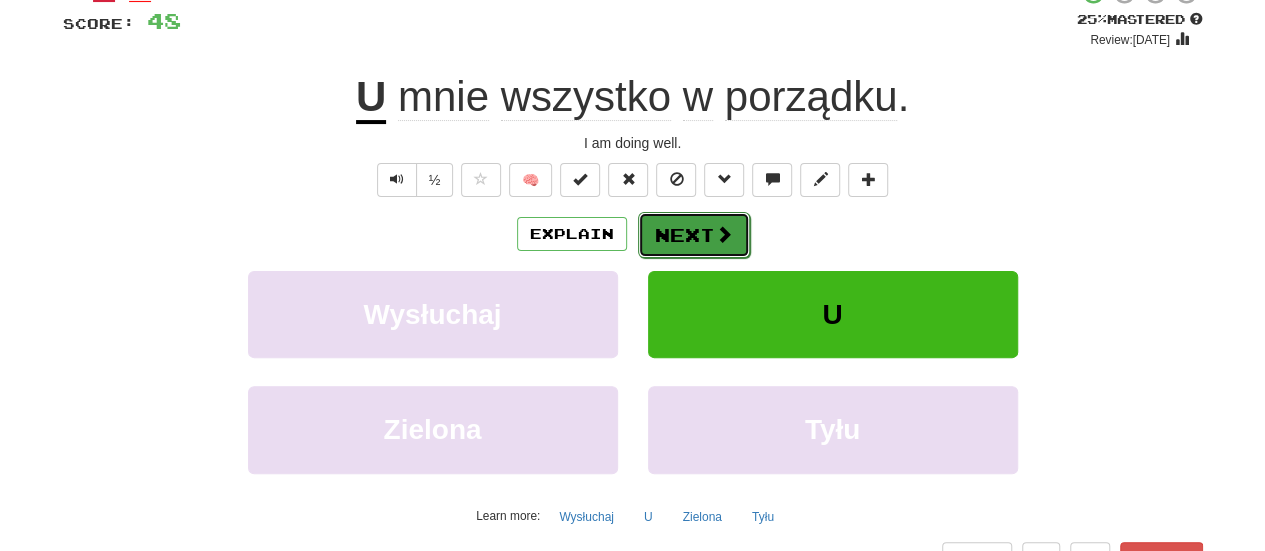 click on "Next" at bounding box center (694, 235) 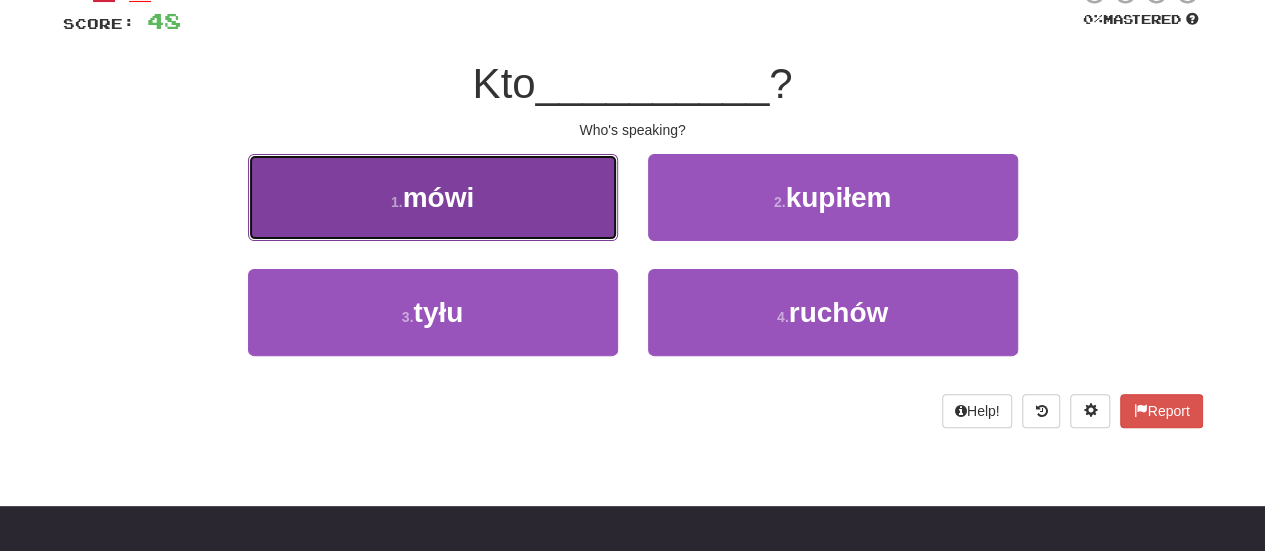 click on "1 .  mówi" at bounding box center [433, 197] 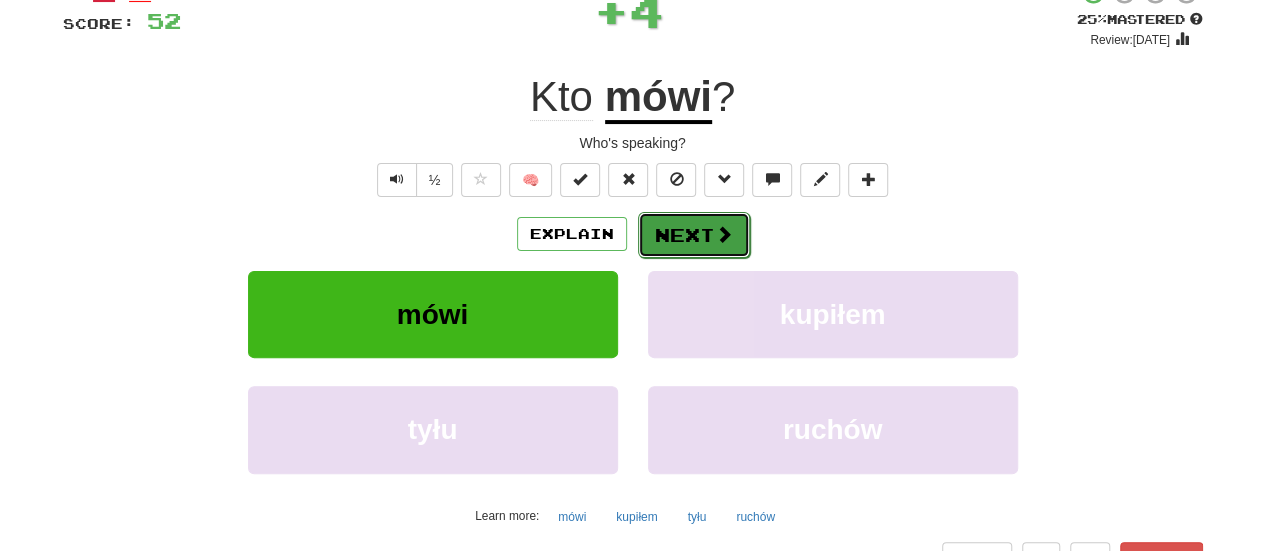 click on "Next" at bounding box center [694, 235] 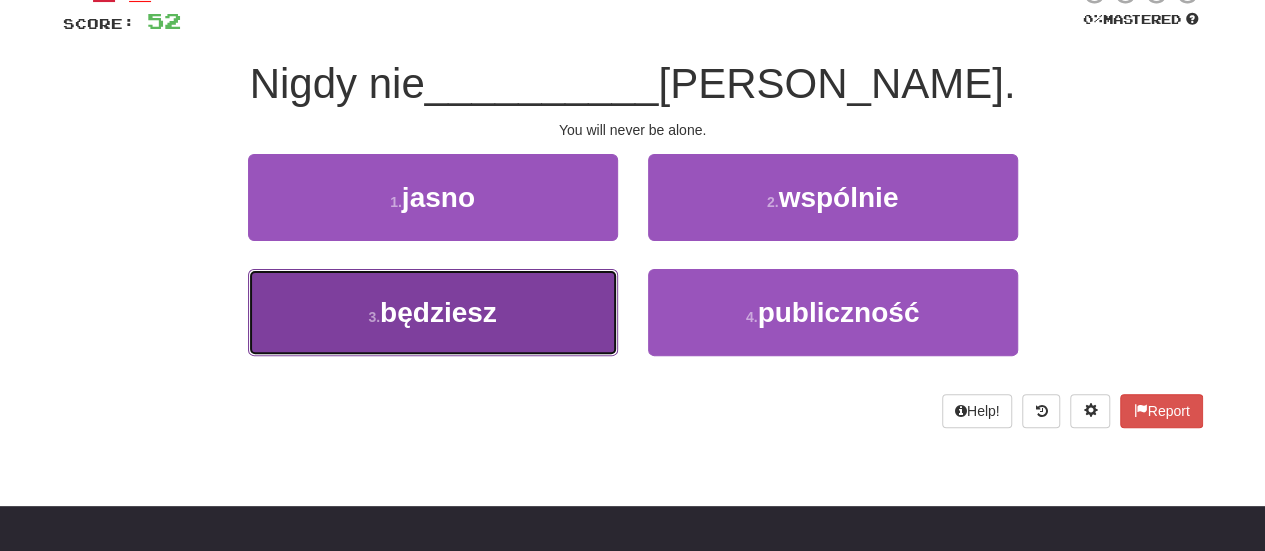 click on "będziesz" at bounding box center (438, 312) 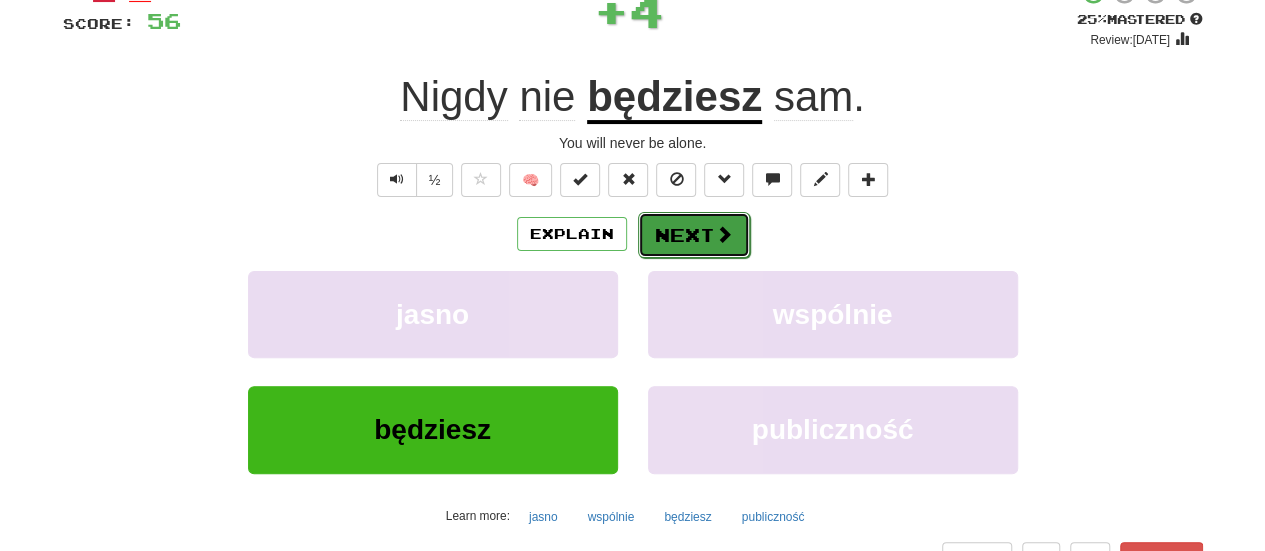 click at bounding box center (724, 234) 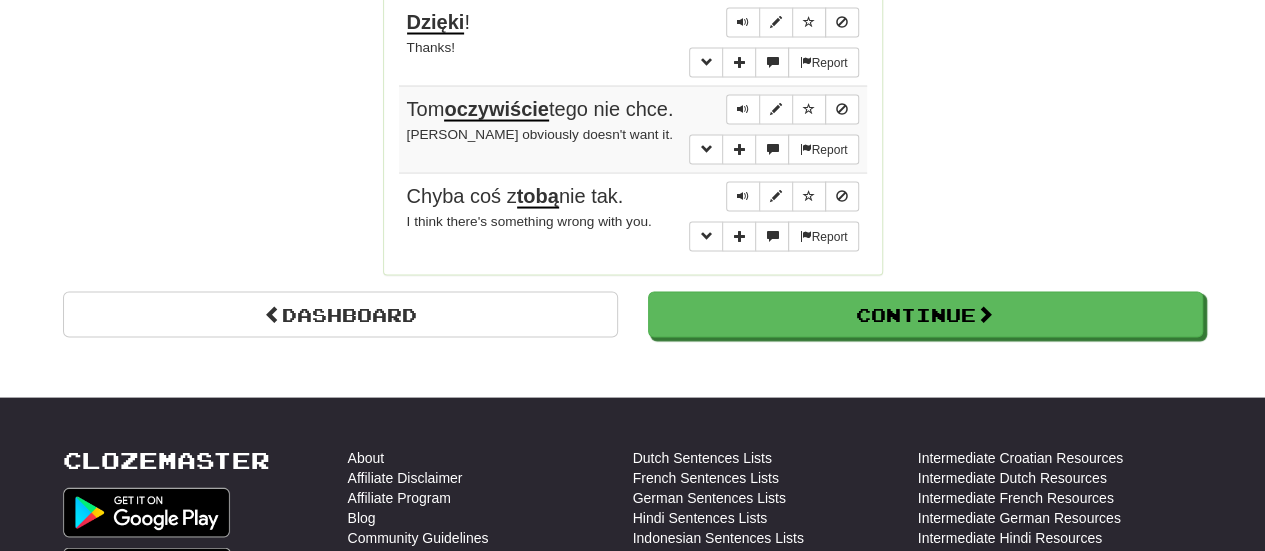 scroll, scrollTop: 1887, scrollLeft: 0, axis: vertical 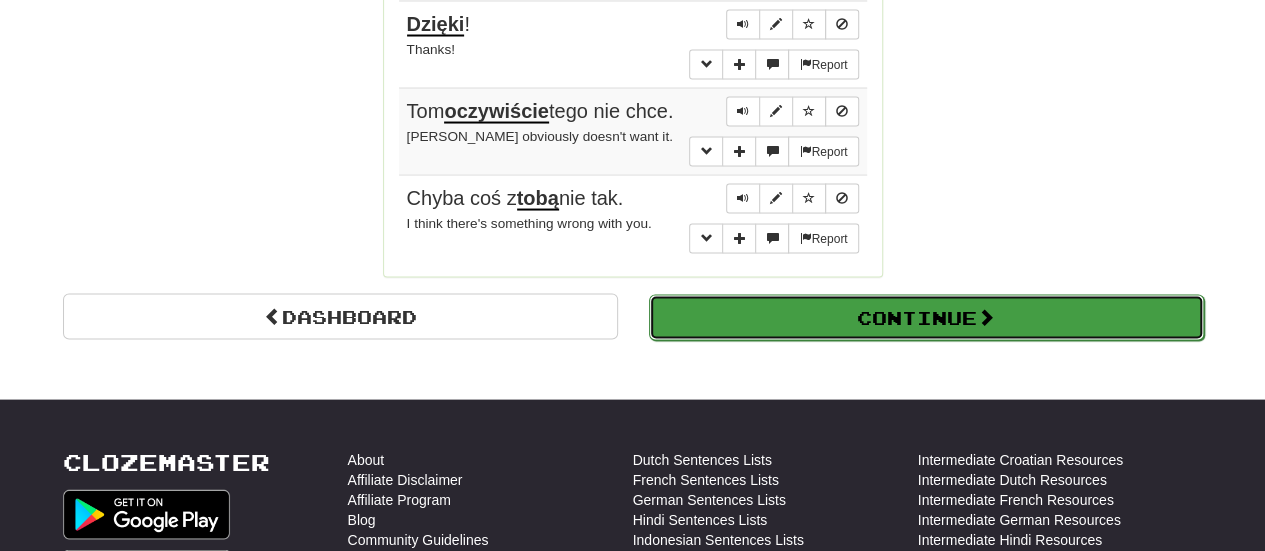 click on "Continue" at bounding box center (926, 317) 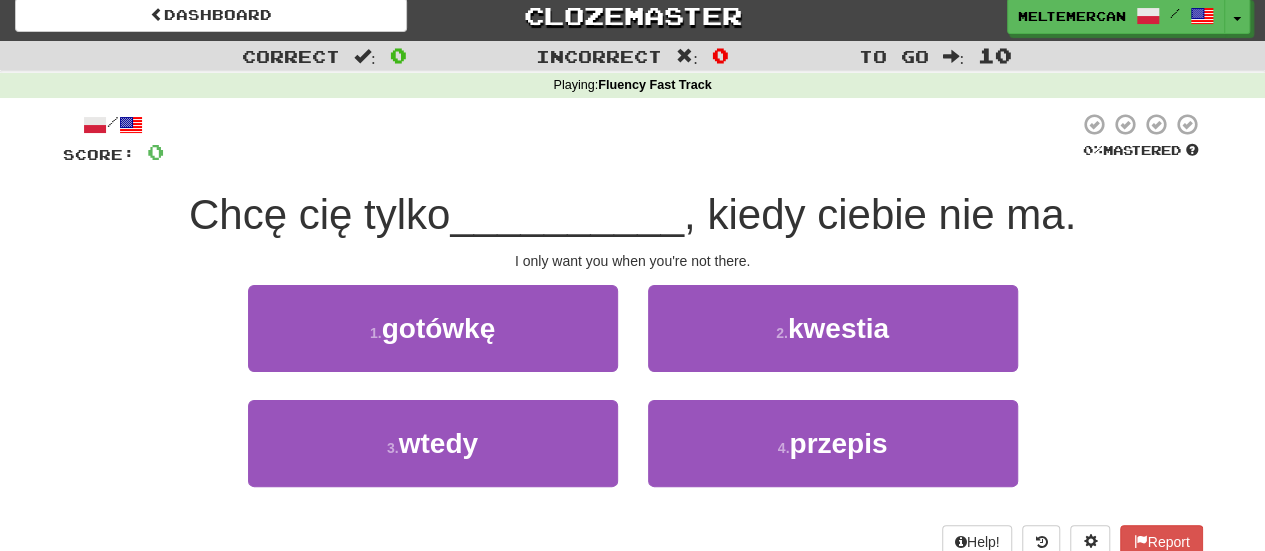 scroll, scrollTop: 0, scrollLeft: 0, axis: both 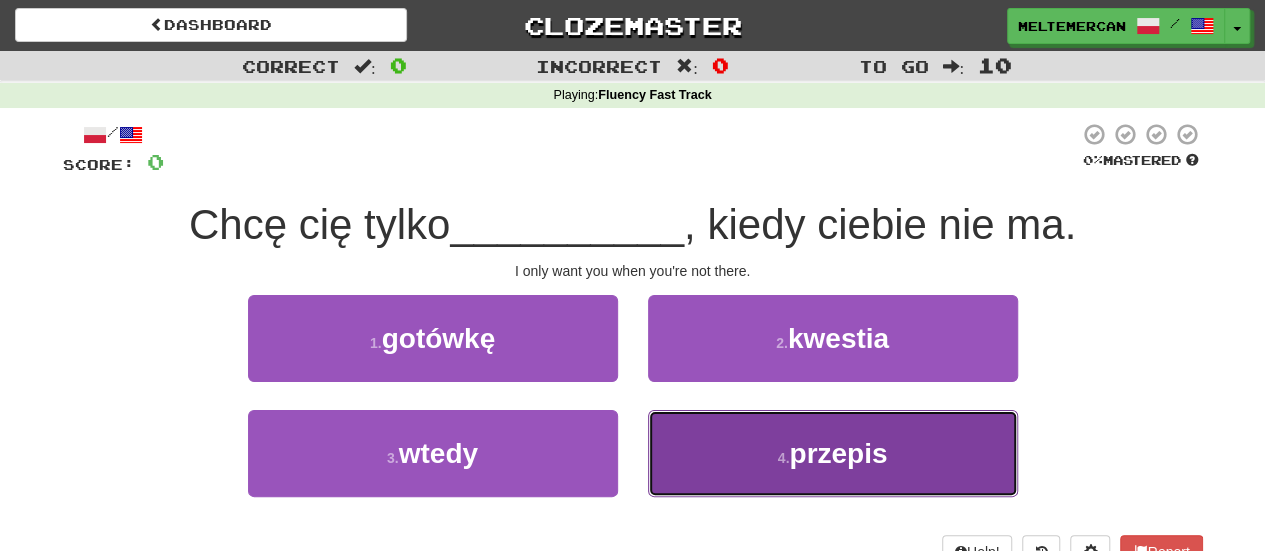 click on "4 .  przepis" at bounding box center [833, 453] 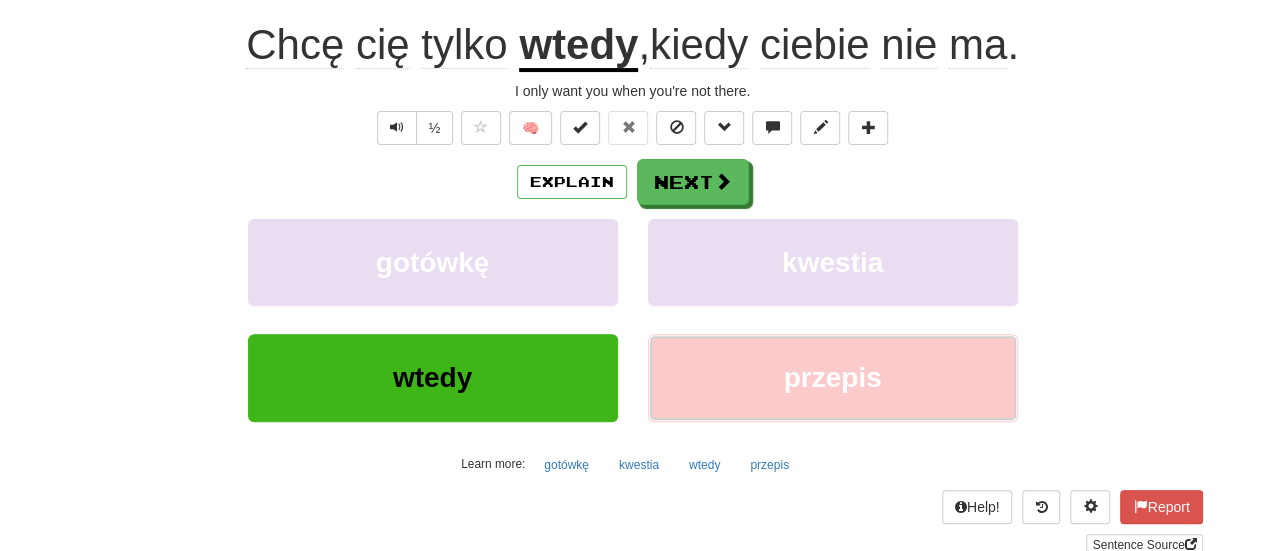 scroll, scrollTop: 198, scrollLeft: 0, axis: vertical 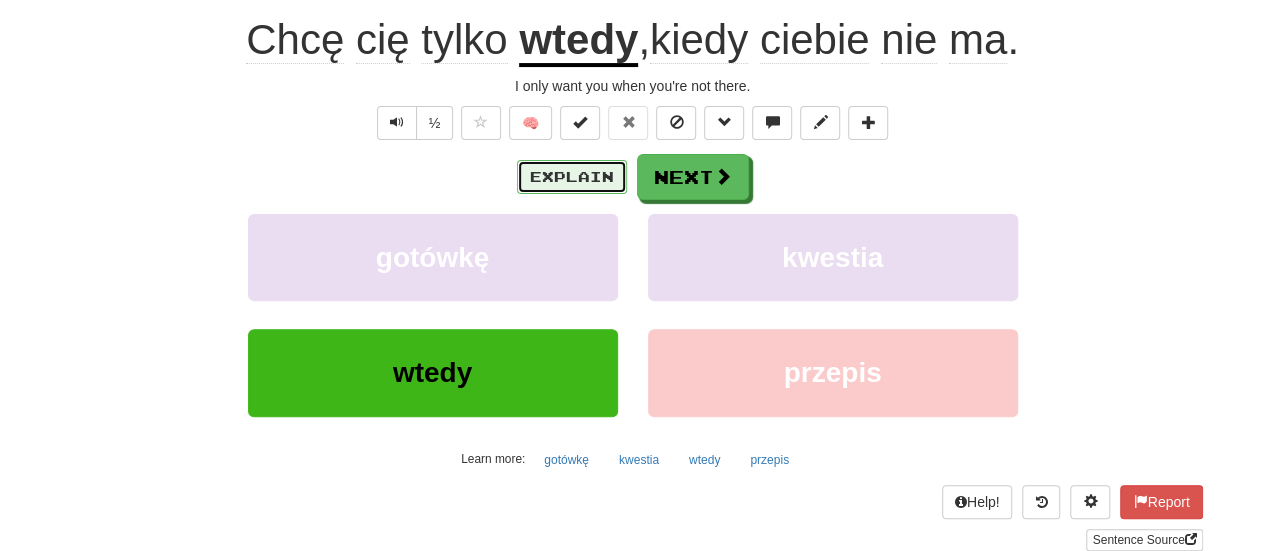 click on "Explain" at bounding box center (572, 177) 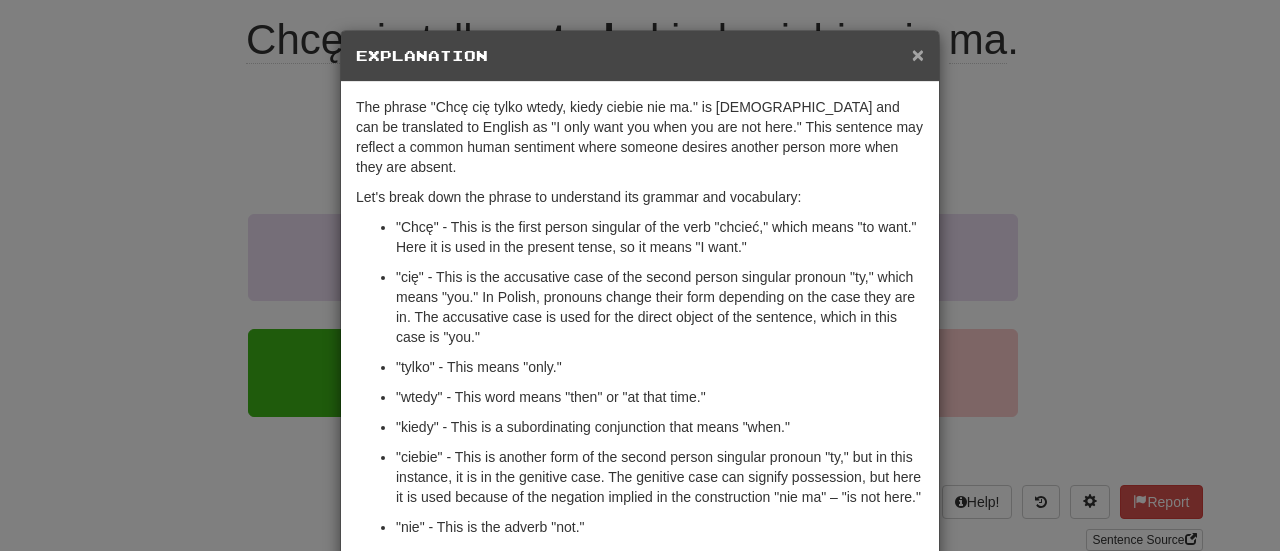 click on "×" at bounding box center (918, 54) 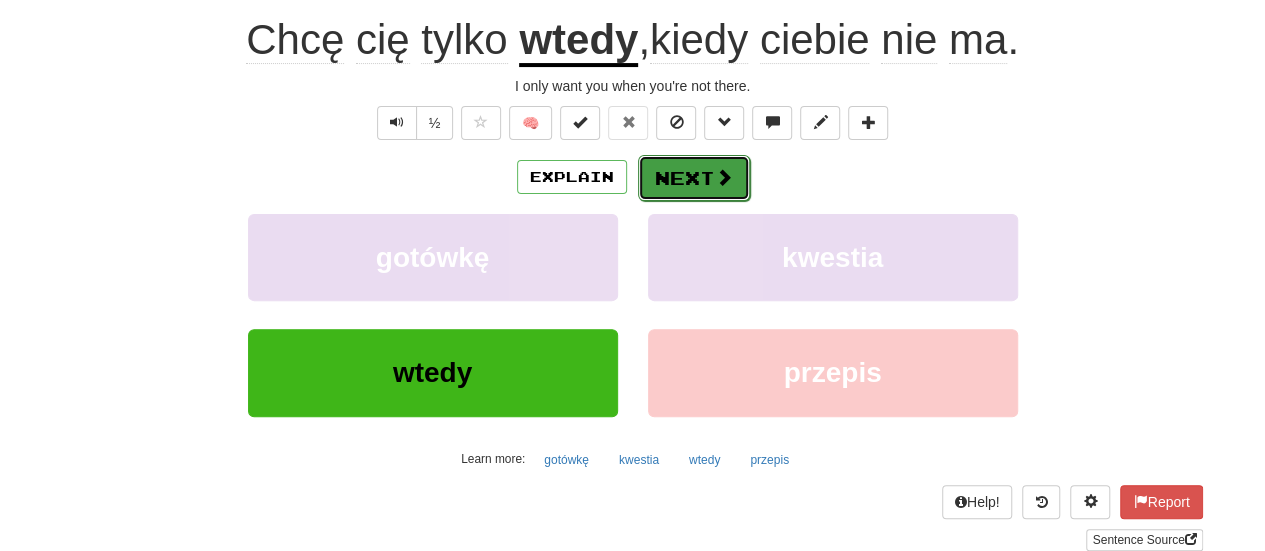 click on "Next" at bounding box center (694, 178) 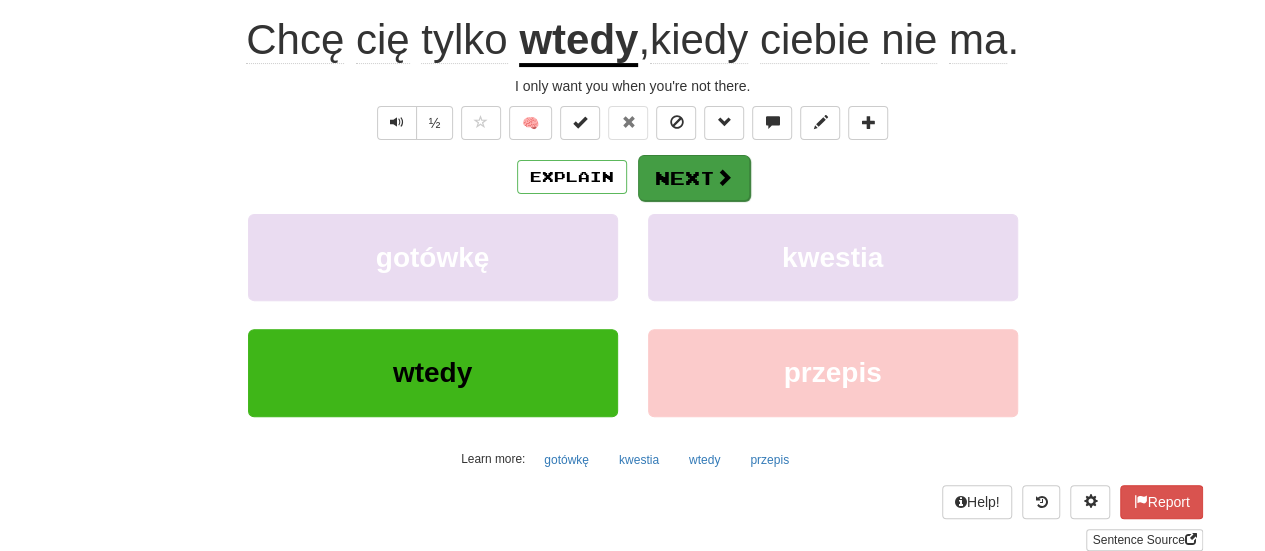 scroll, scrollTop: 185, scrollLeft: 0, axis: vertical 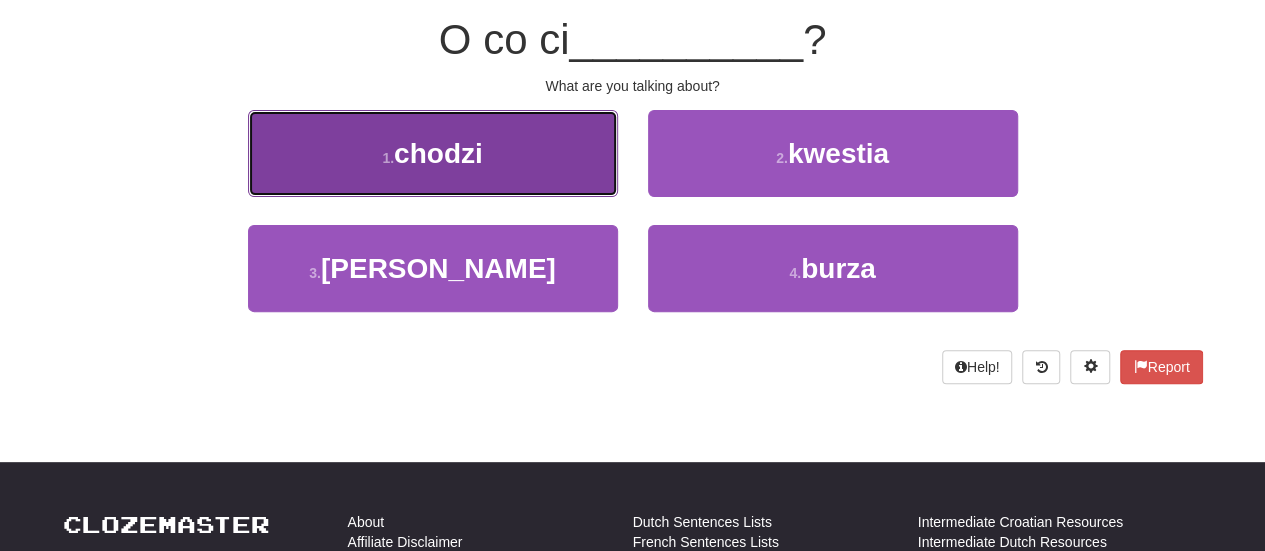 click on "1 .  chodzi" at bounding box center [433, 153] 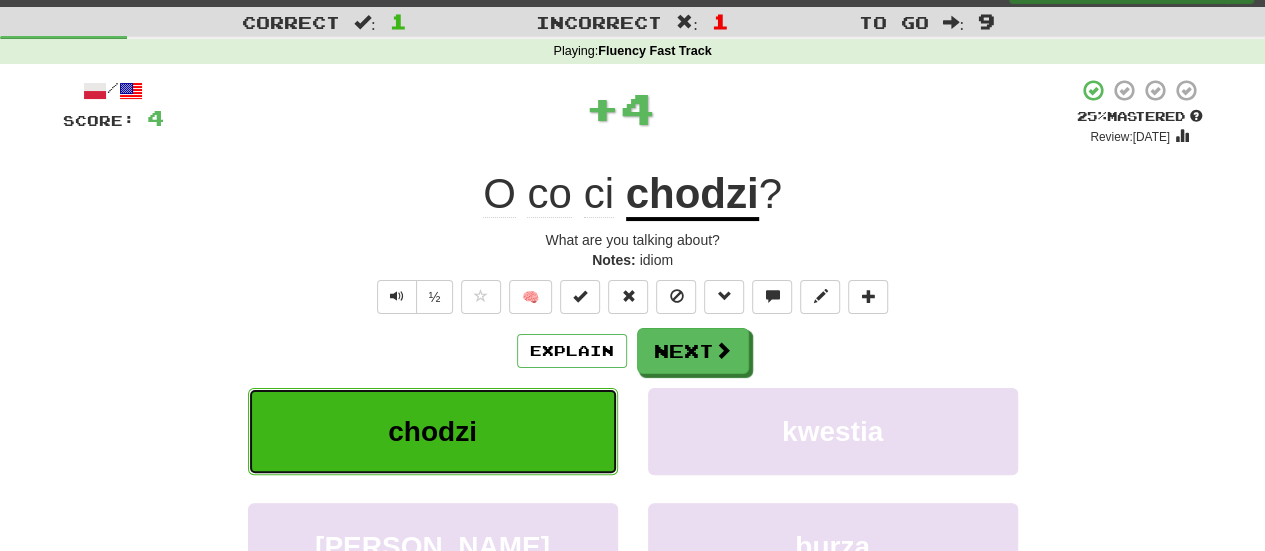 scroll, scrollTop: 42, scrollLeft: 0, axis: vertical 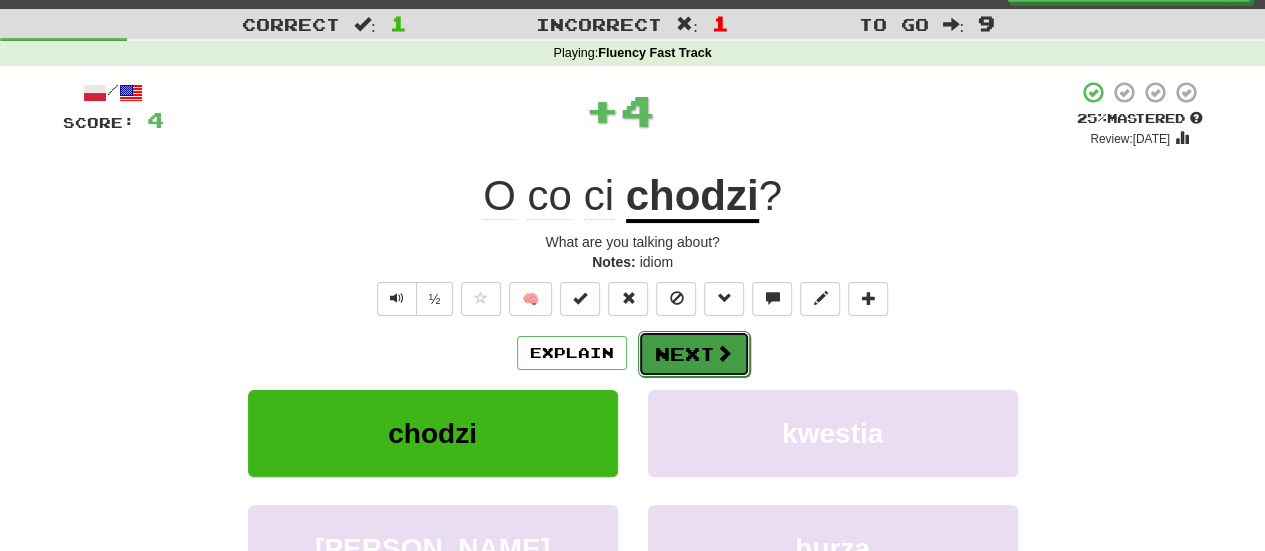 click on "Next" at bounding box center (694, 354) 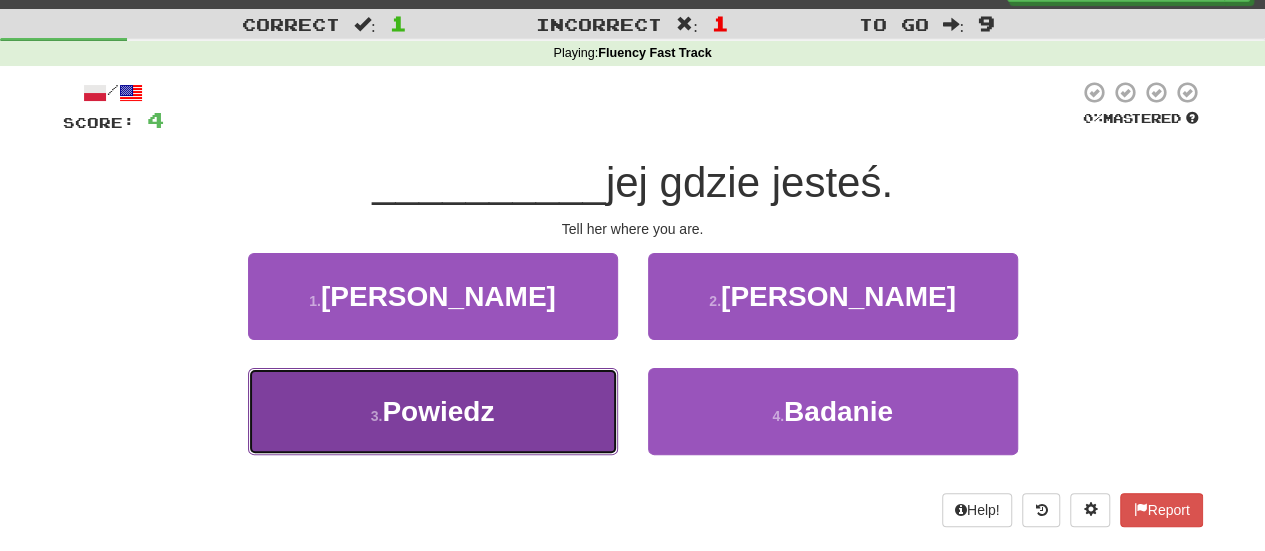 click on "Powiedz" at bounding box center (438, 411) 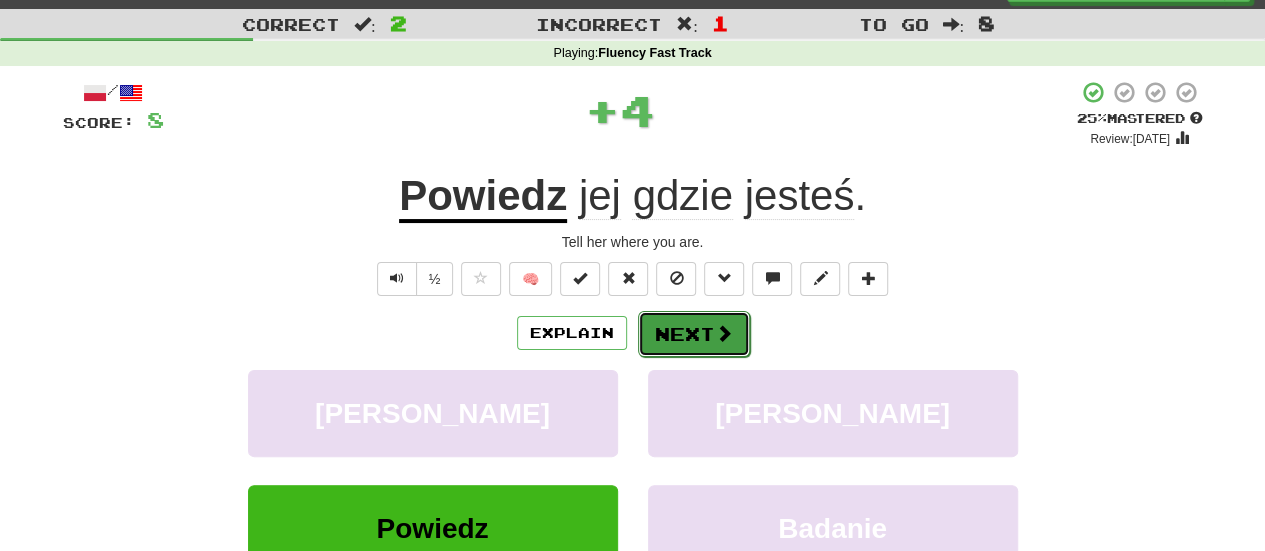 click on "Next" at bounding box center [694, 334] 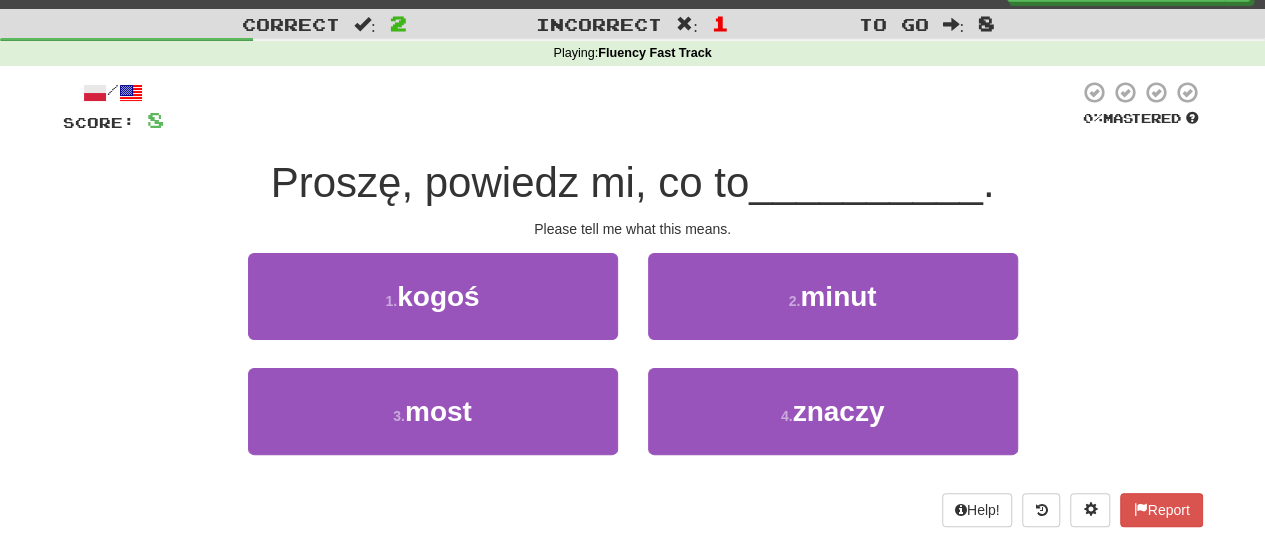 click on "2 .  minut" at bounding box center (833, 310) 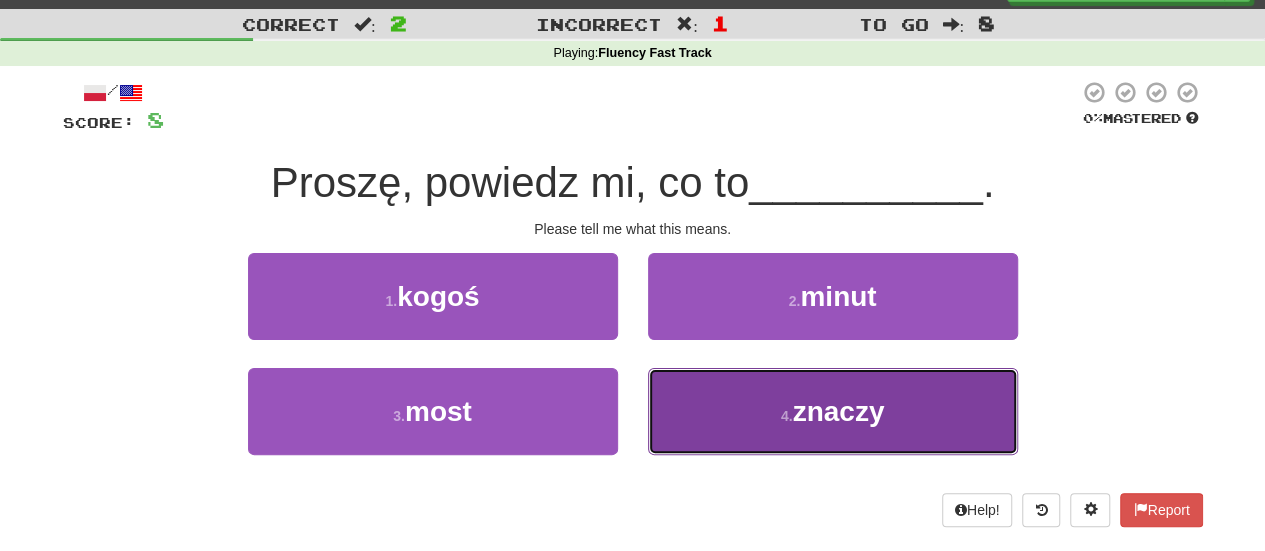 click on "4 .  znaczy" at bounding box center [833, 411] 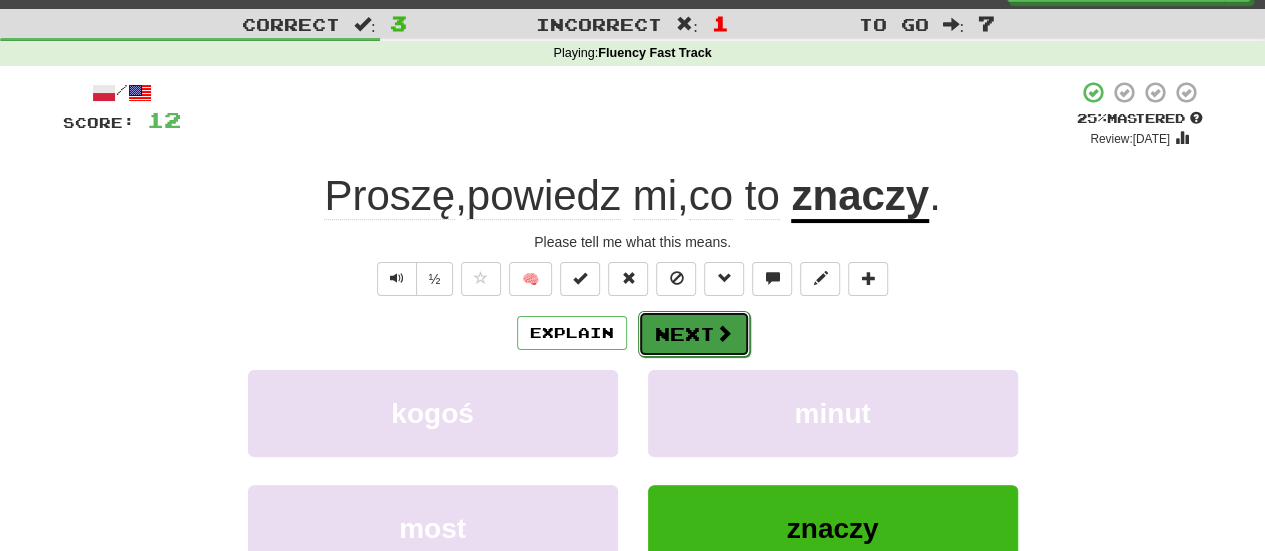 click on "Next" at bounding box center [694, 334] 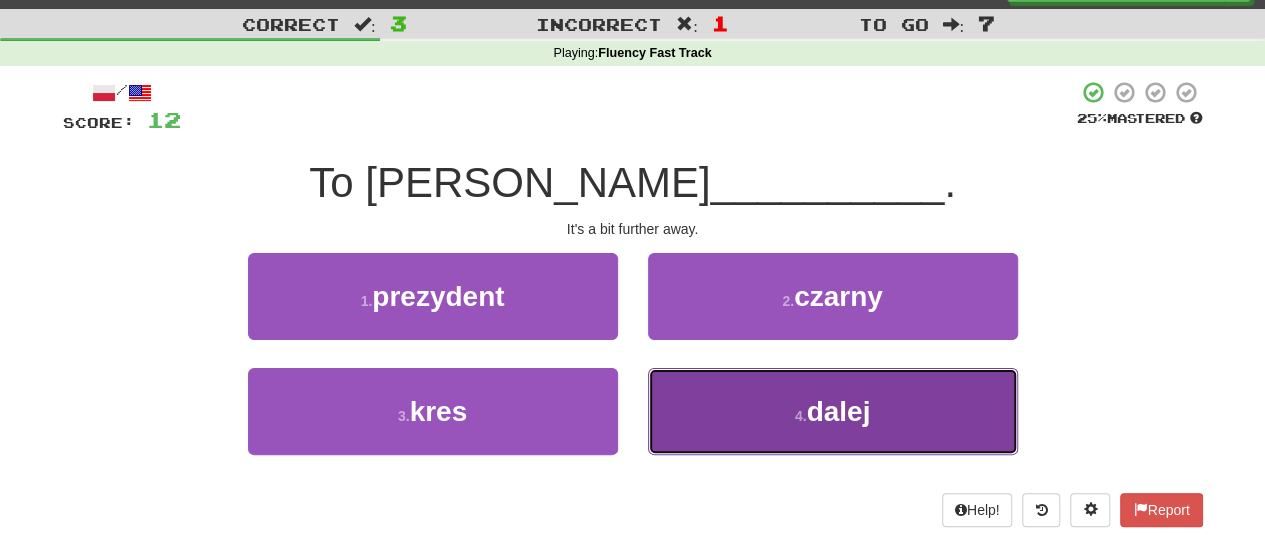 click on "dalej" at bounding box center [838, 411] 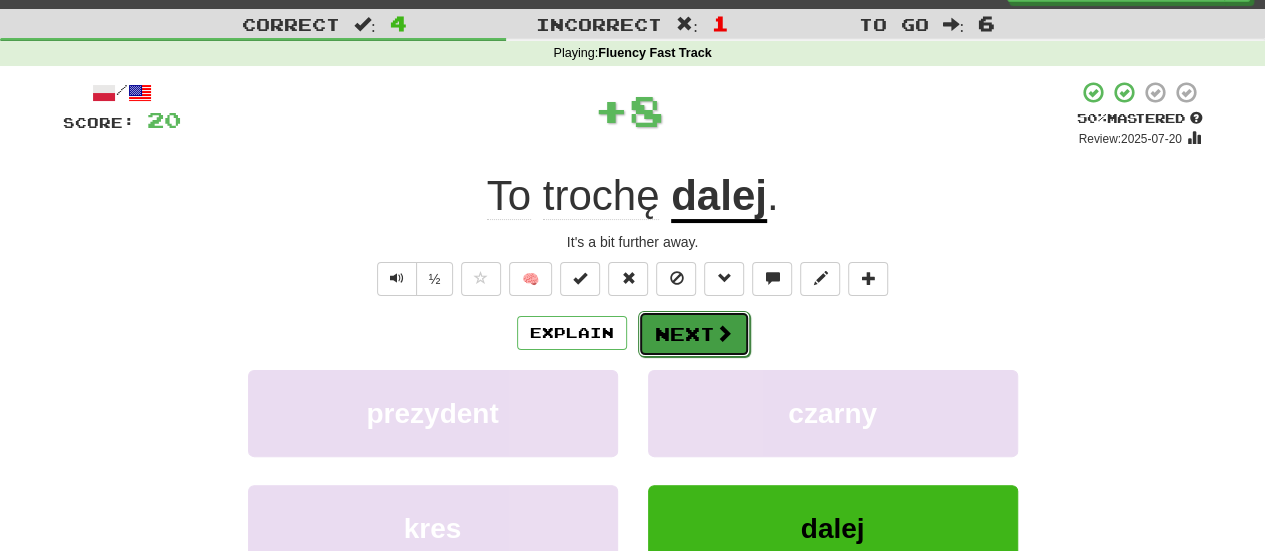 click on "Next" at bounding box center [694, 334] 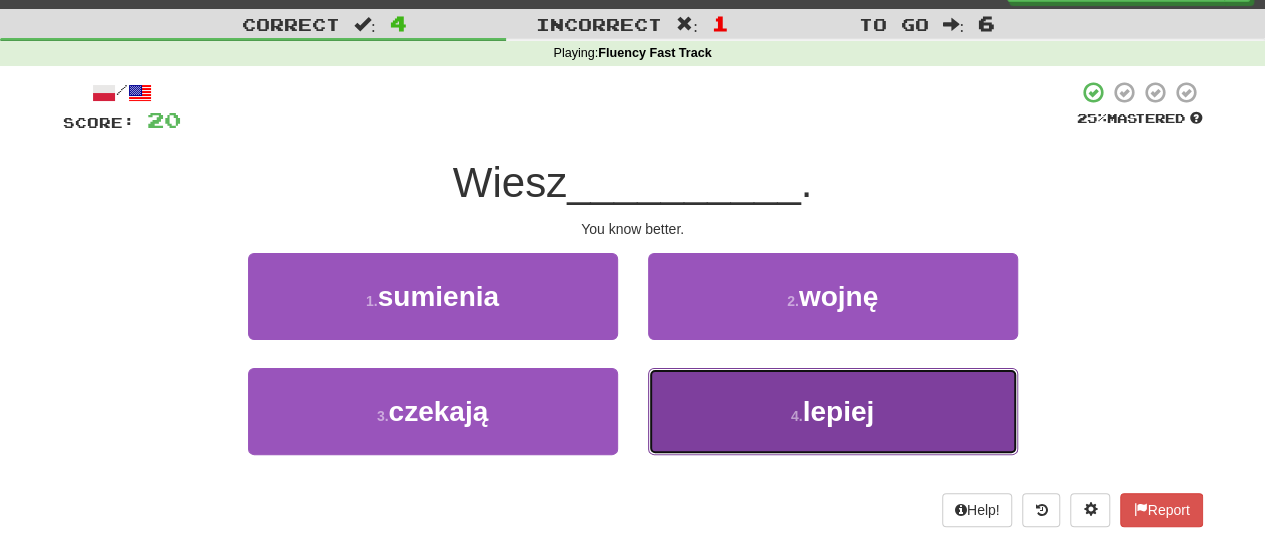 click on "4 .  lepiej" at bounding box center [833, 411] 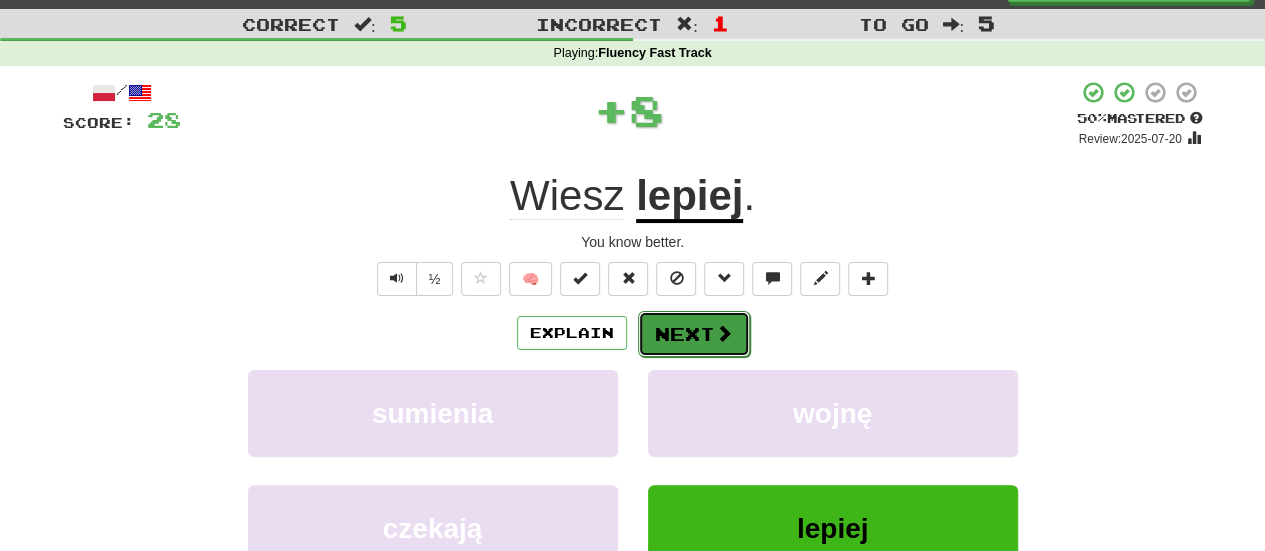 click on "Next" at bounding box center [694, 334] 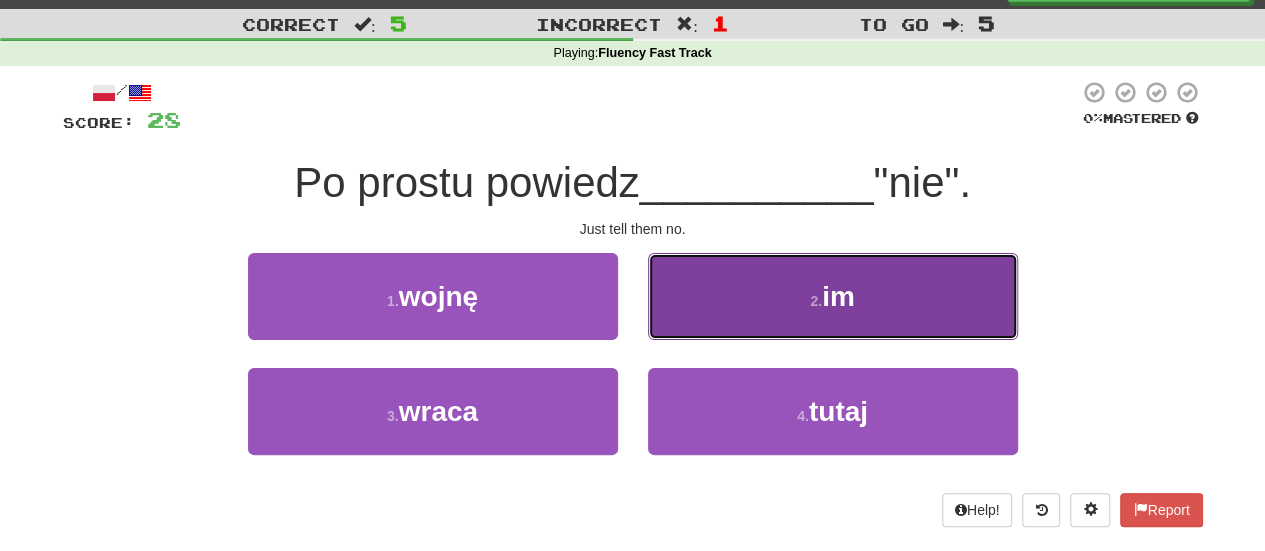 click on "2 .  im" at bounding box center (833, 296) 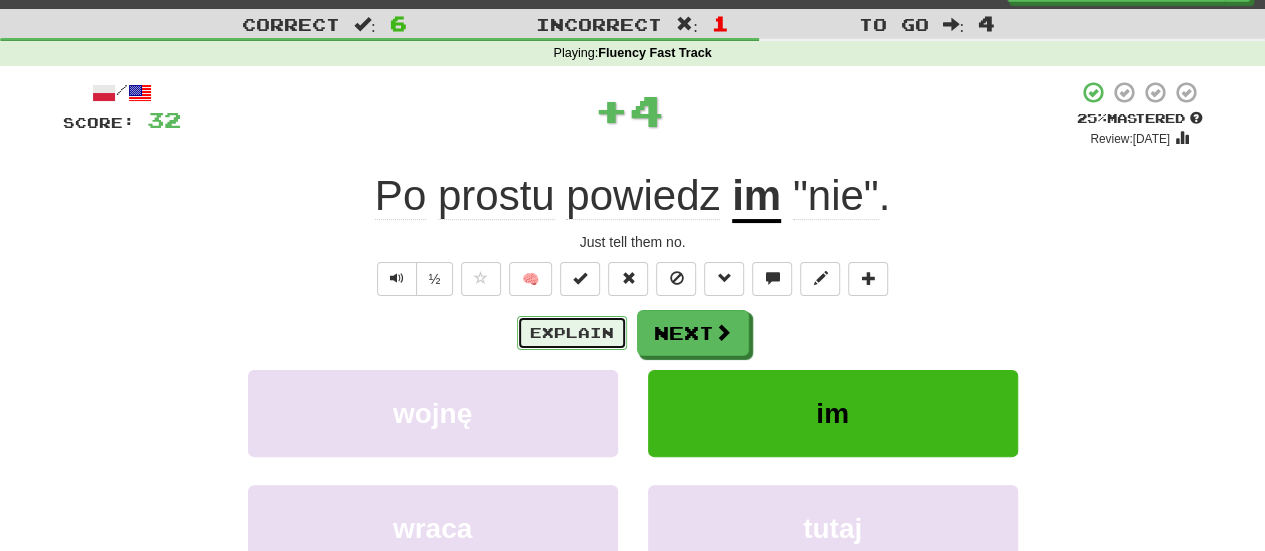 click on "Explain" at bounding box center [572, 333] 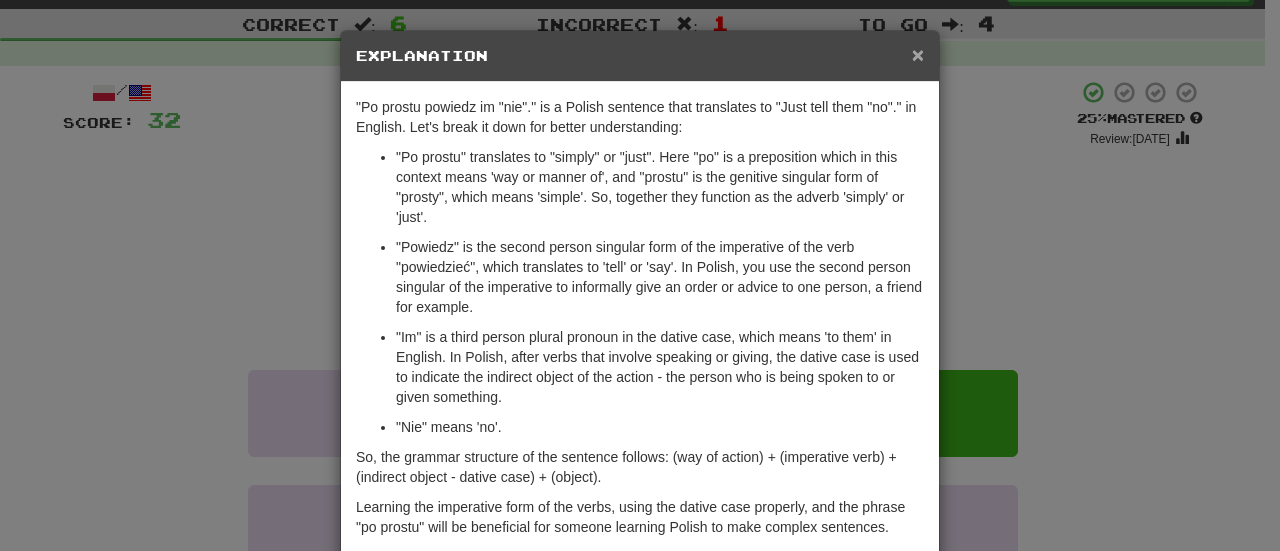 click on "×" at bounding box center [918, 54] 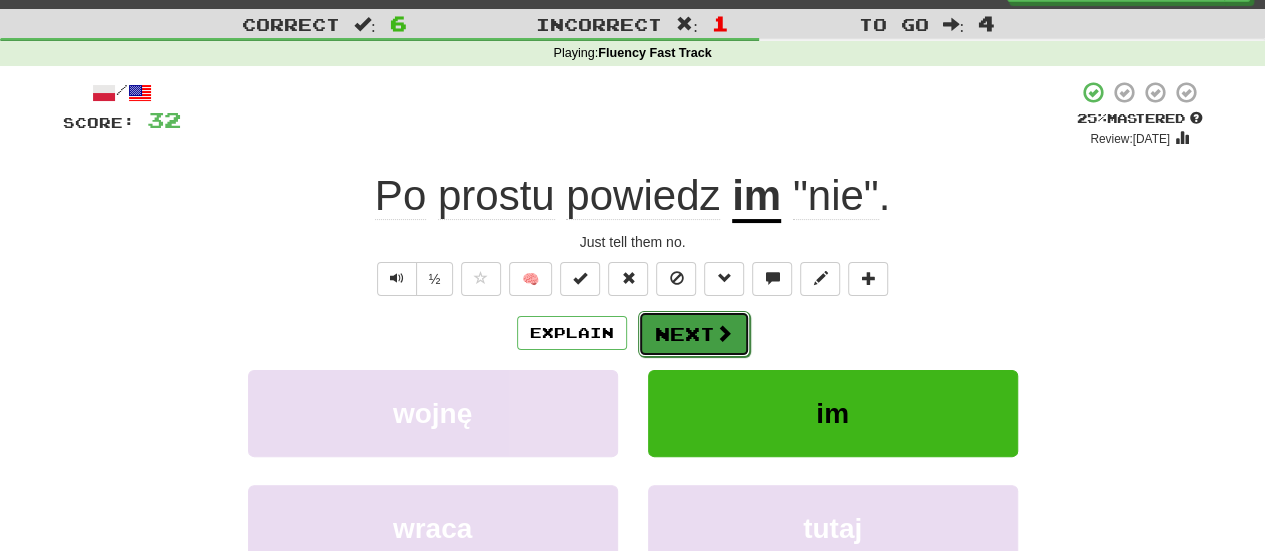 click on "Next" at bounding box center (694, 334) 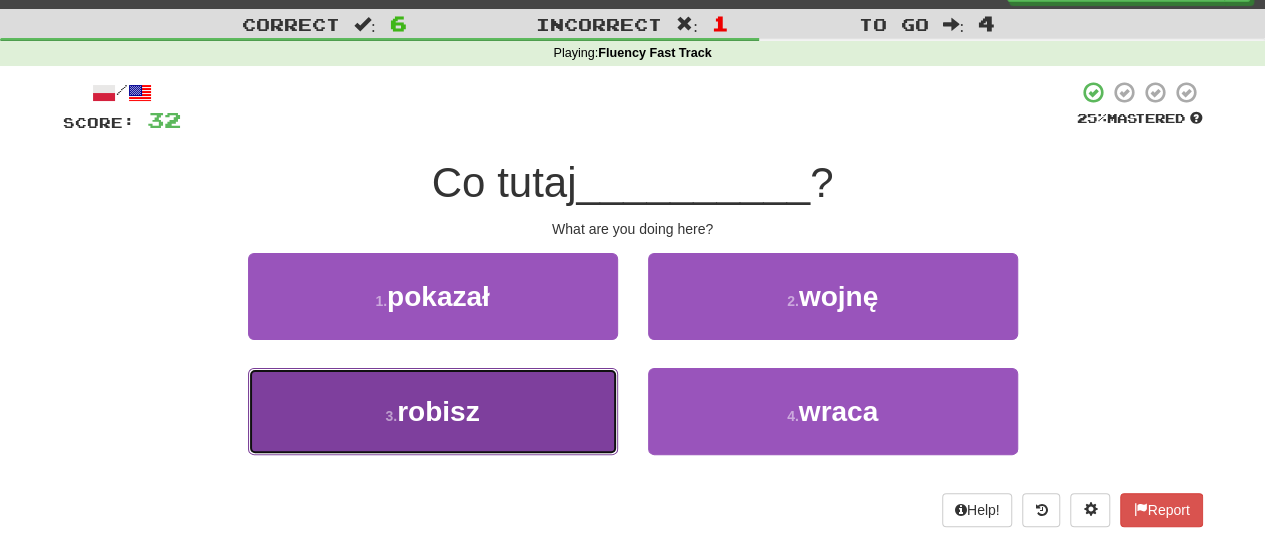 click on "3 .  robisz" at bounding box center [433, 411] 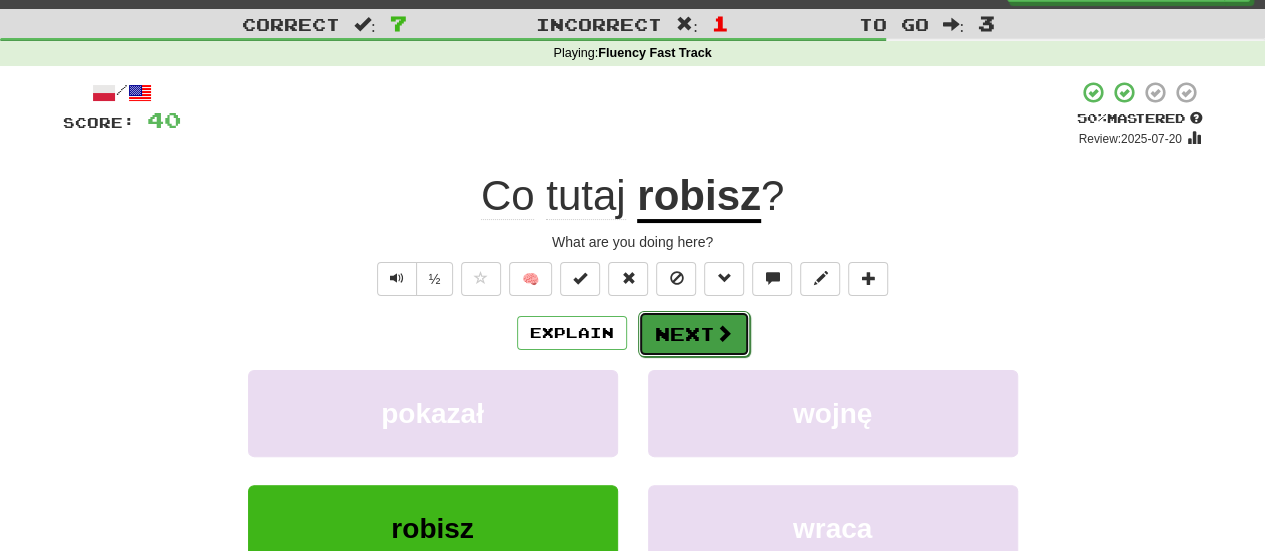 click on "Next" at bounding box center [694, 334] 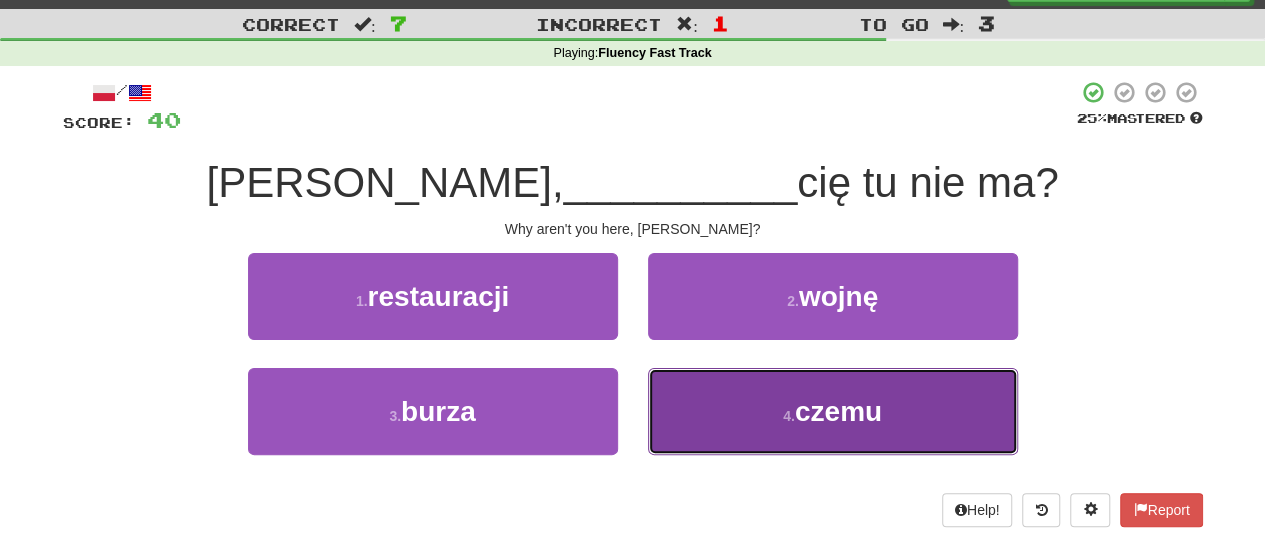 click on "4 .  czemu" at bounding box center [833, 411] 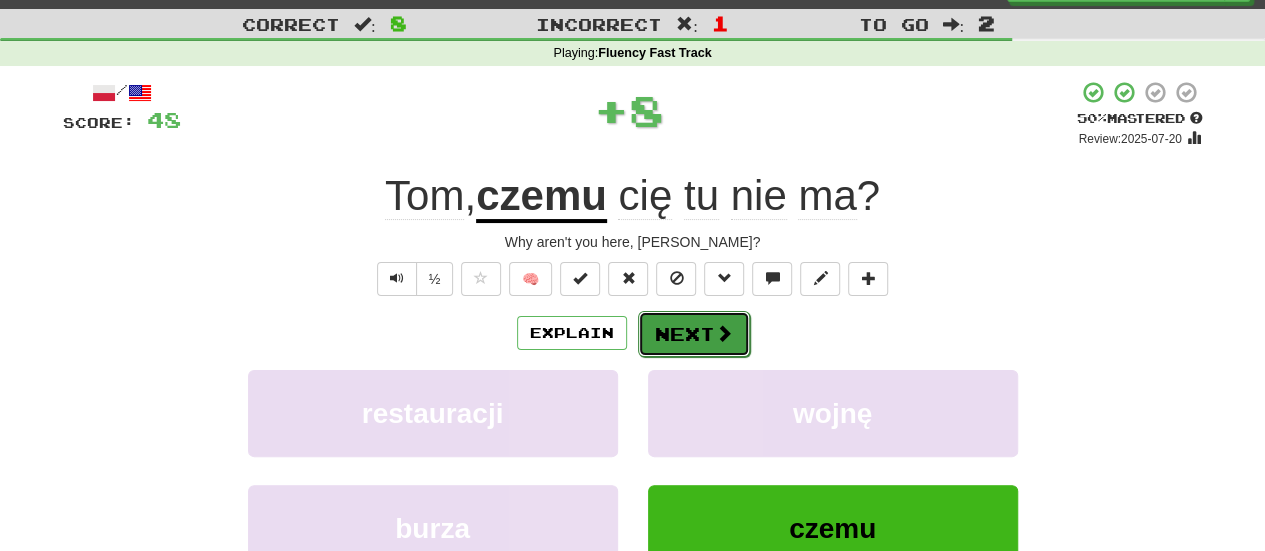 click on "Next" at bounding box center [694, 334] 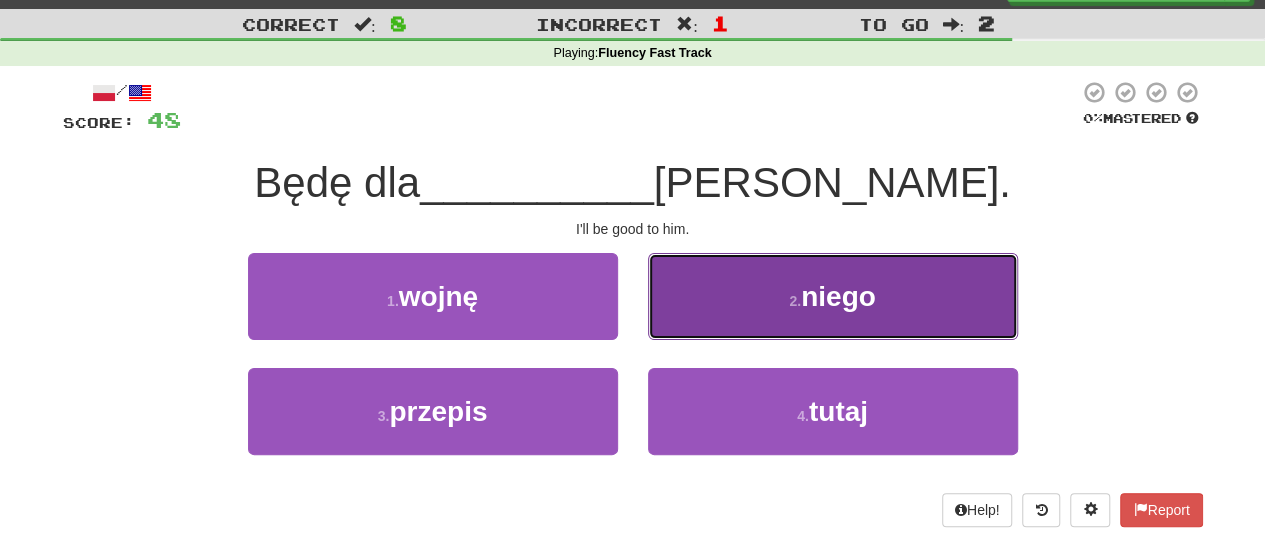 click on "2 .  niego" at bounding box center [833, 296] 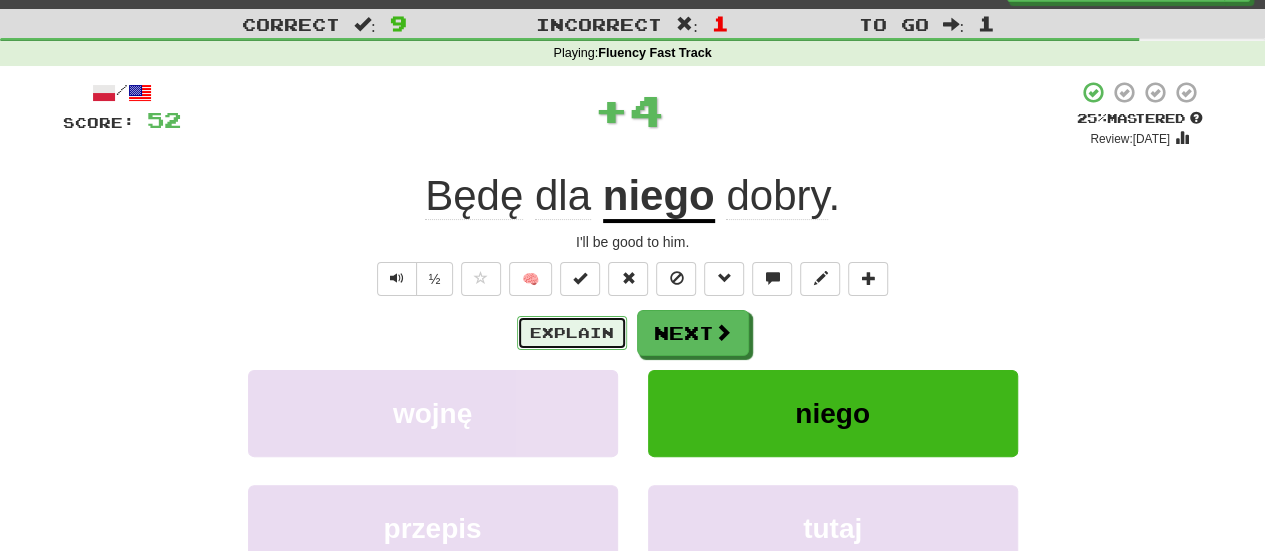 click on "Explain" at bounding box center (572, 333) 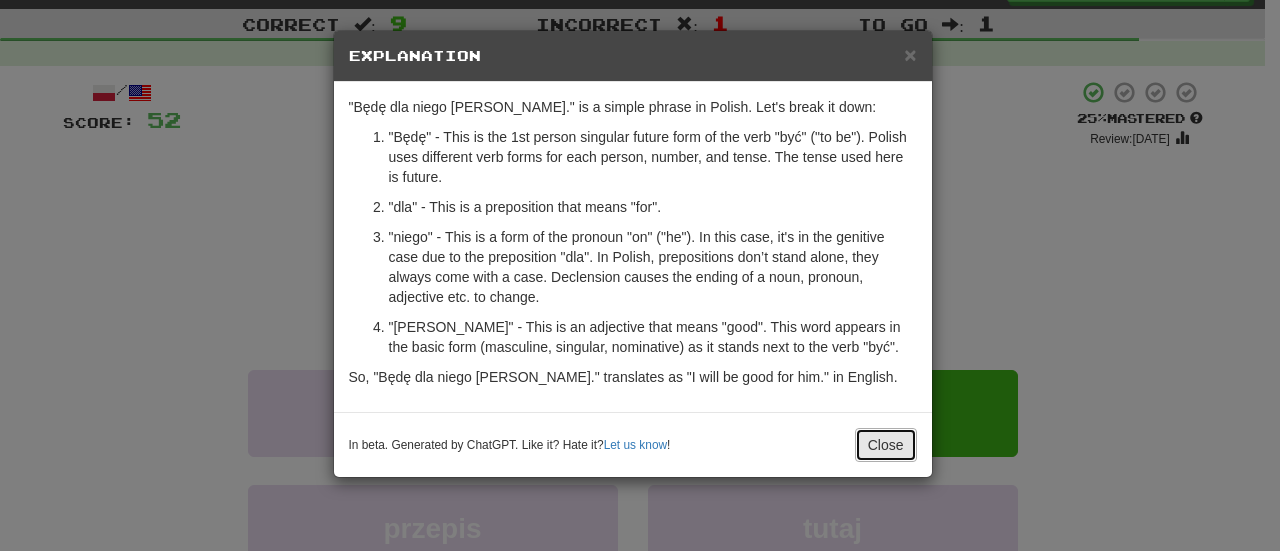 click on "Close" at bounding box center [886, 445] 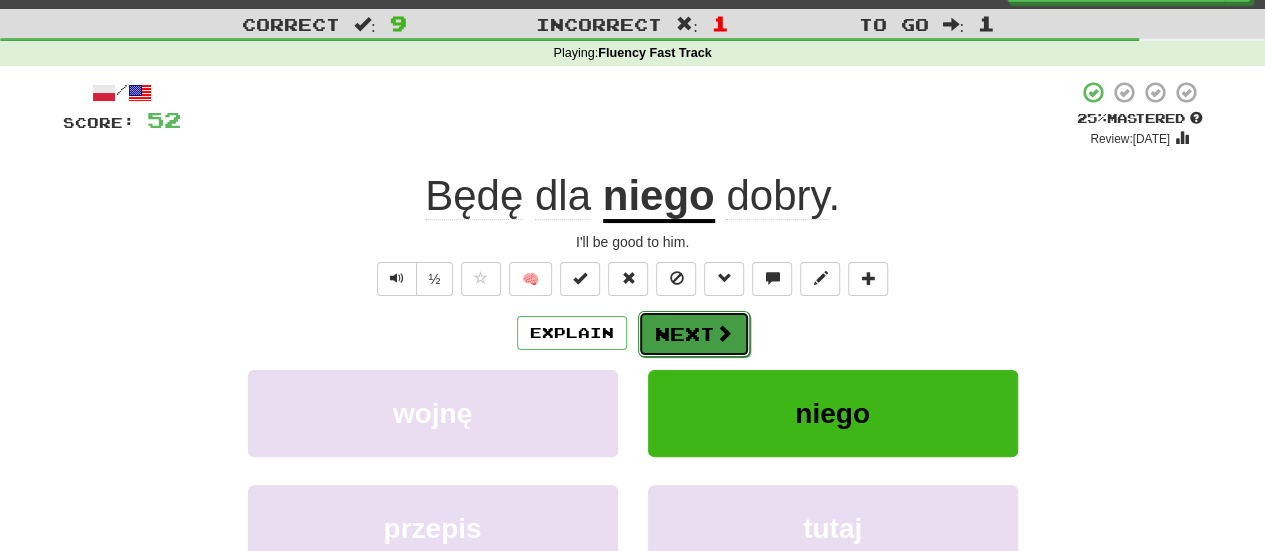 click on "Next" at bounding box center (694, 334) 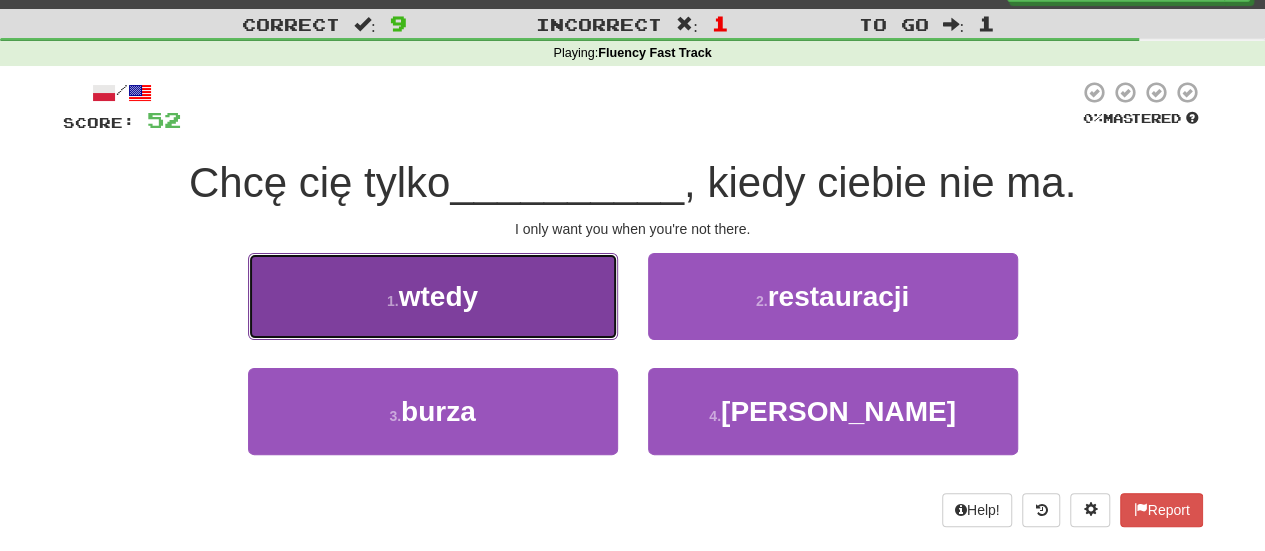 click on "1 .  wtedy" at bounding box center (433, 296) 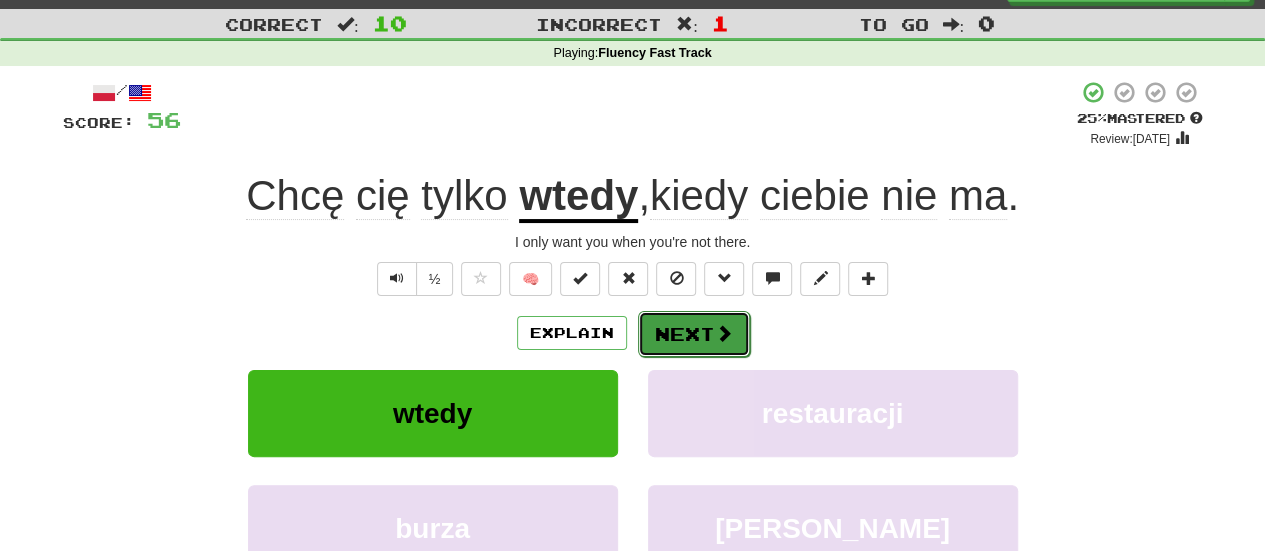 click on "Next" at bounding box center [694, 334] 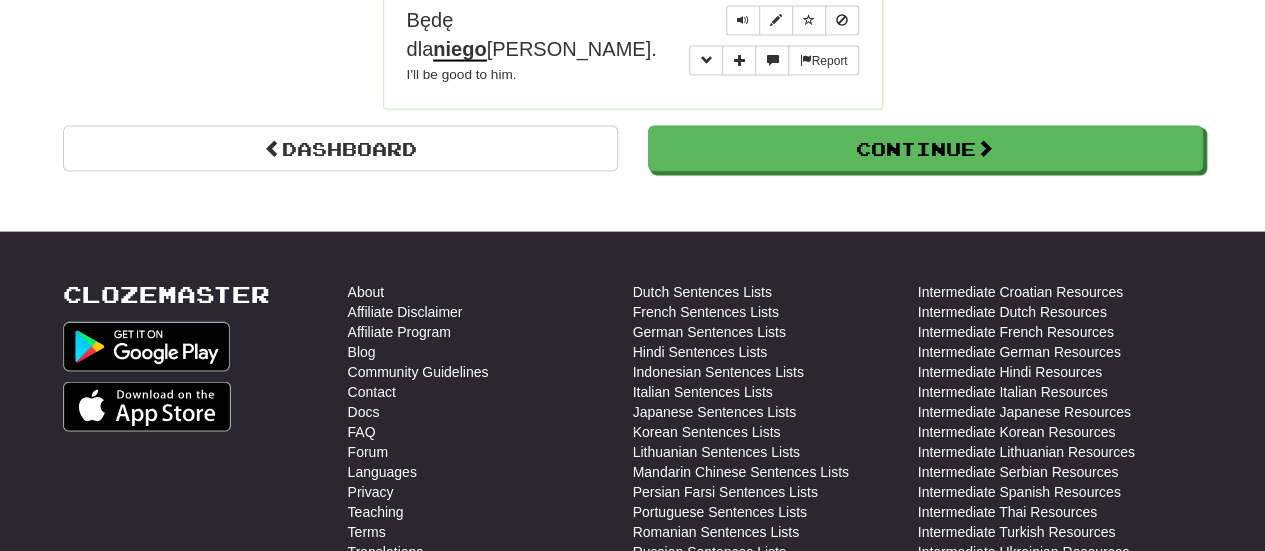 scroll, scrollTop: 2036, scrollLeft: 0, axis: vertical 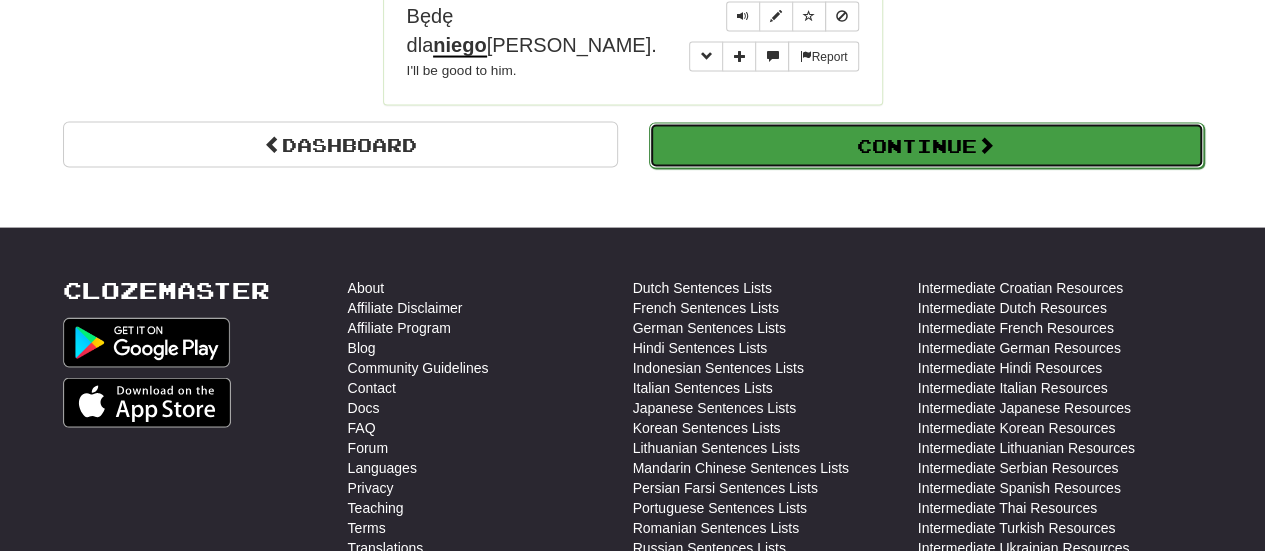 click on "Continue" at bounding box center (926, 146) 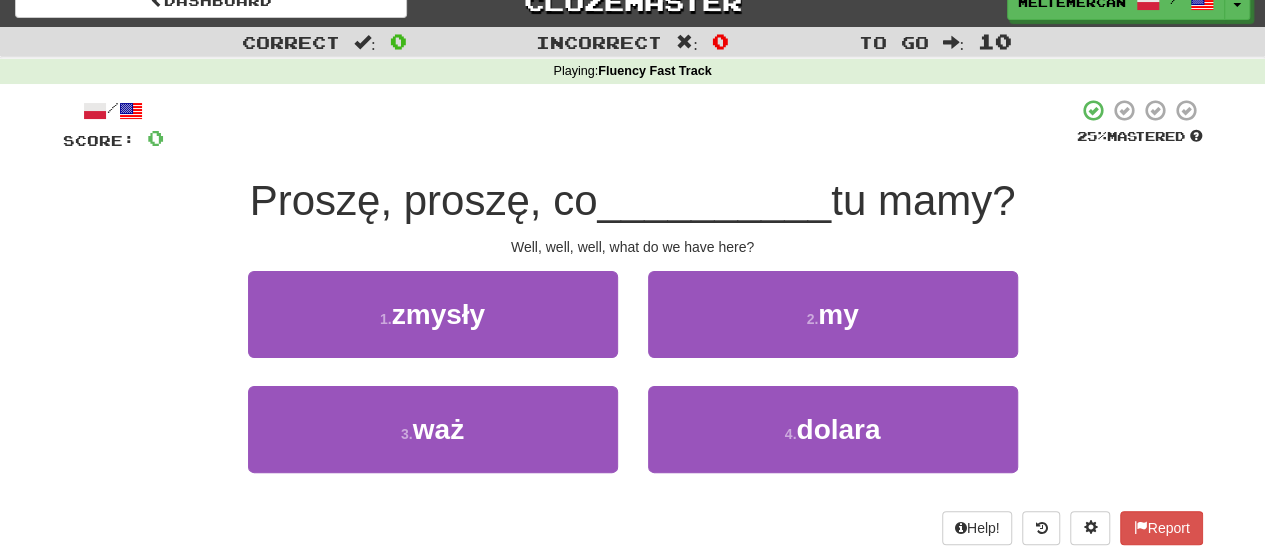 scroll, scrollTop: 0, scrollLeft: 0, axis: both 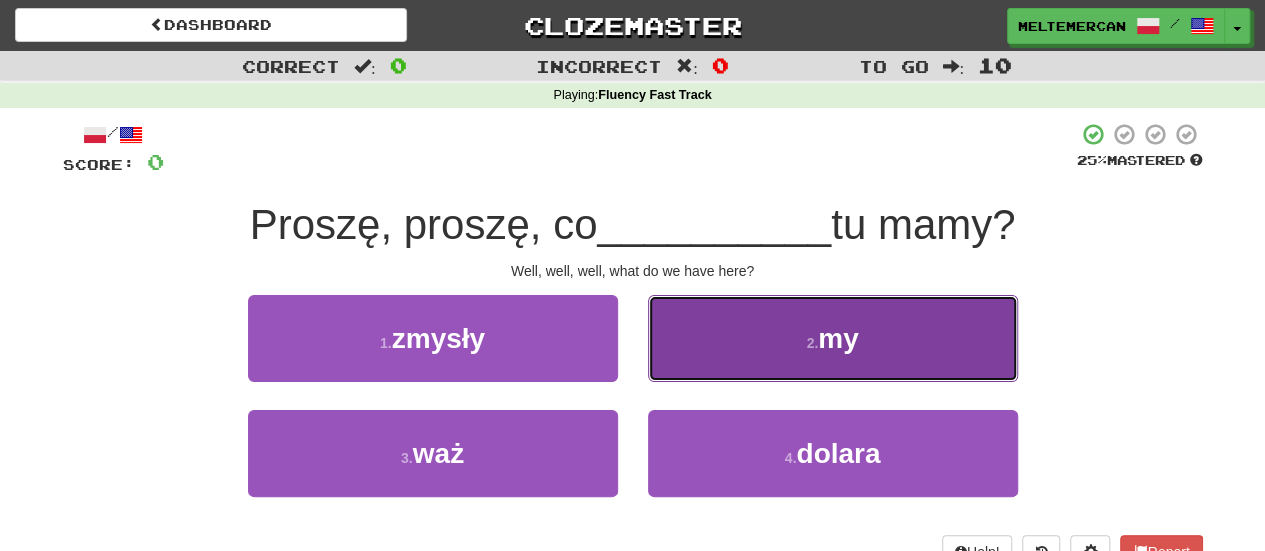 click on "2 ." at bounding box center [812, 343] 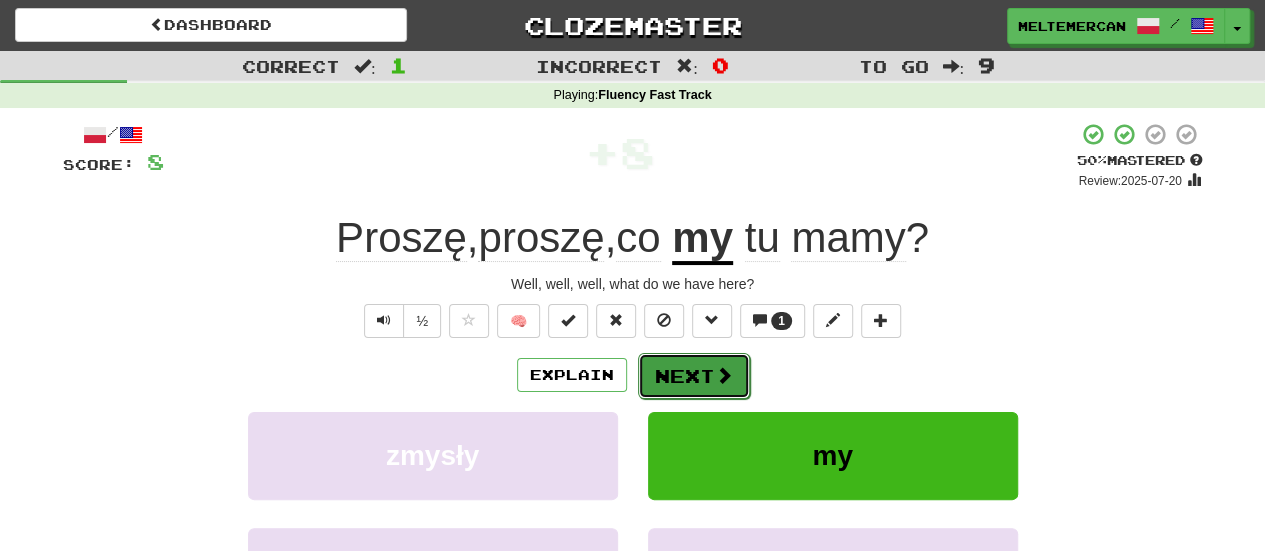 click on "Next" at bounding box center (694, 376) 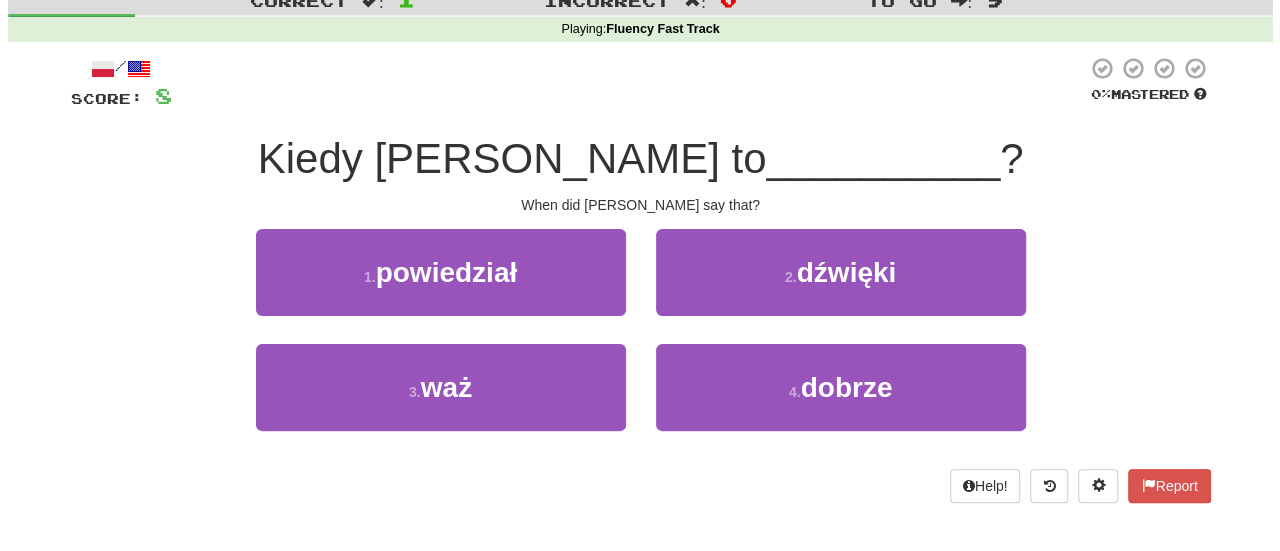 scroll, scrollTop: 67, scrollLeft: 0, axis: vertical 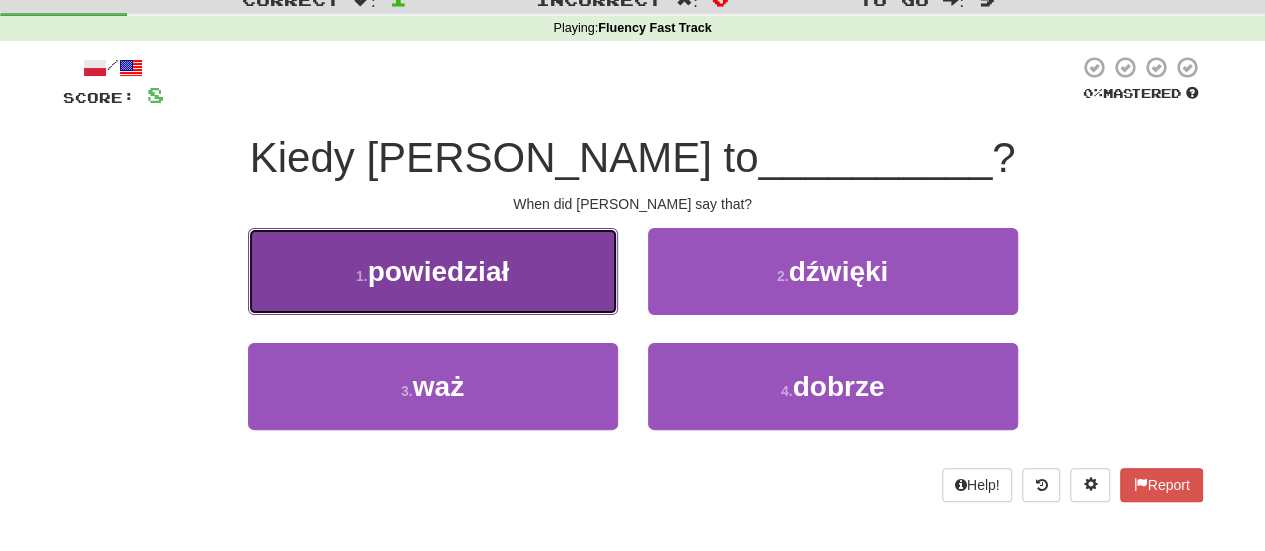 click on "powiedział" at bounding box center (439, 271) 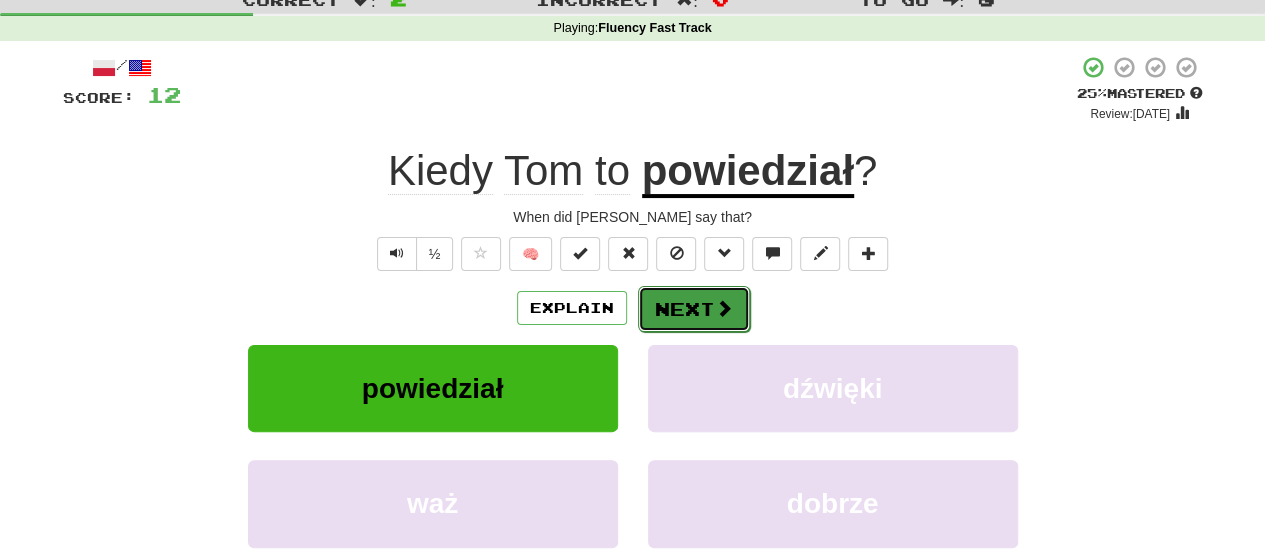 click on "Next" at bounding box center [694, 309] 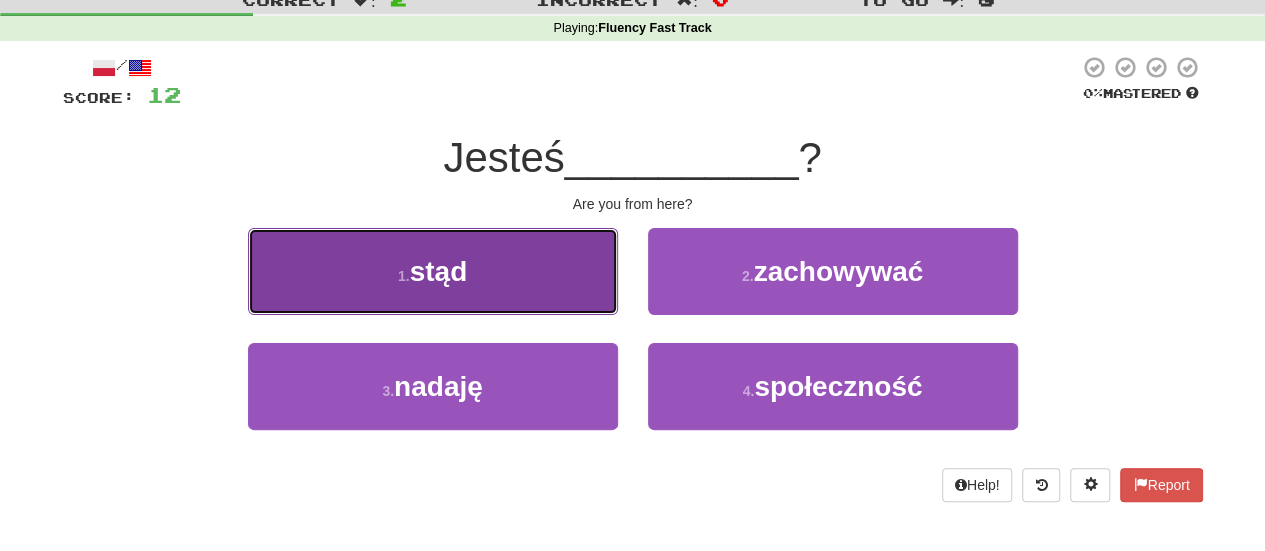 click on "1 .  stąd" at bounding box center (433, 271) 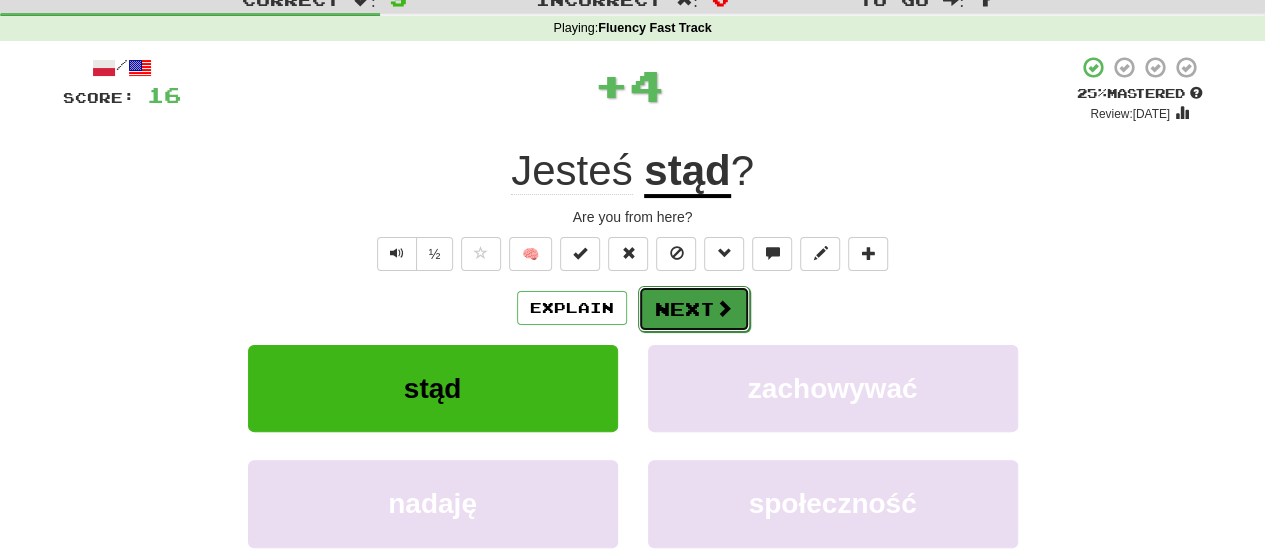 click at bounding box center [724, 308] 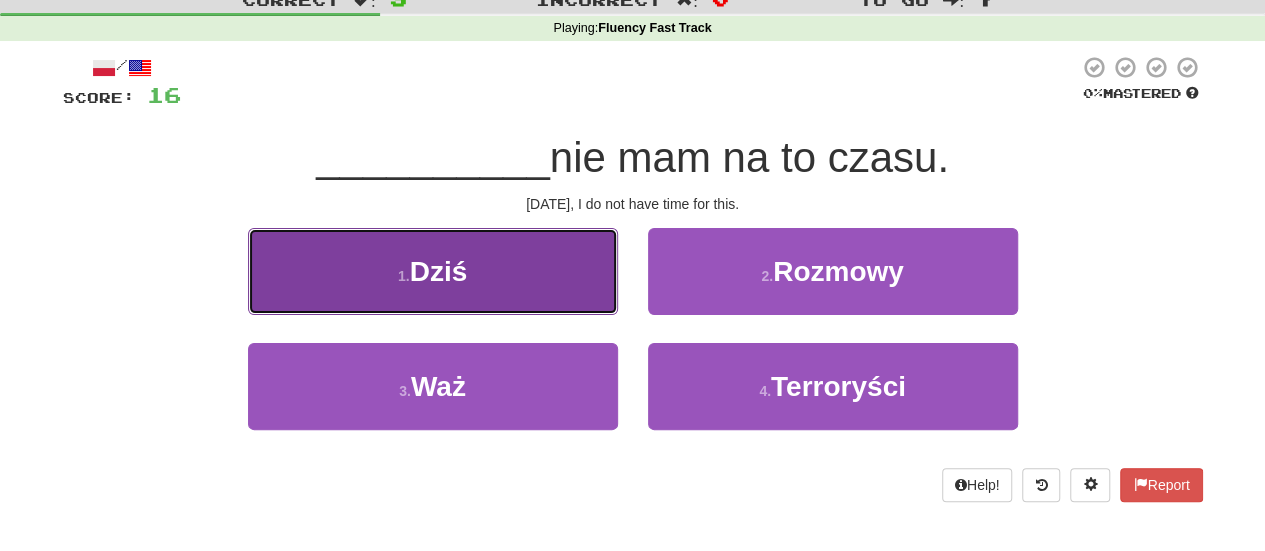 click on "1 .  Dziś" at bounding box center (433, 271) 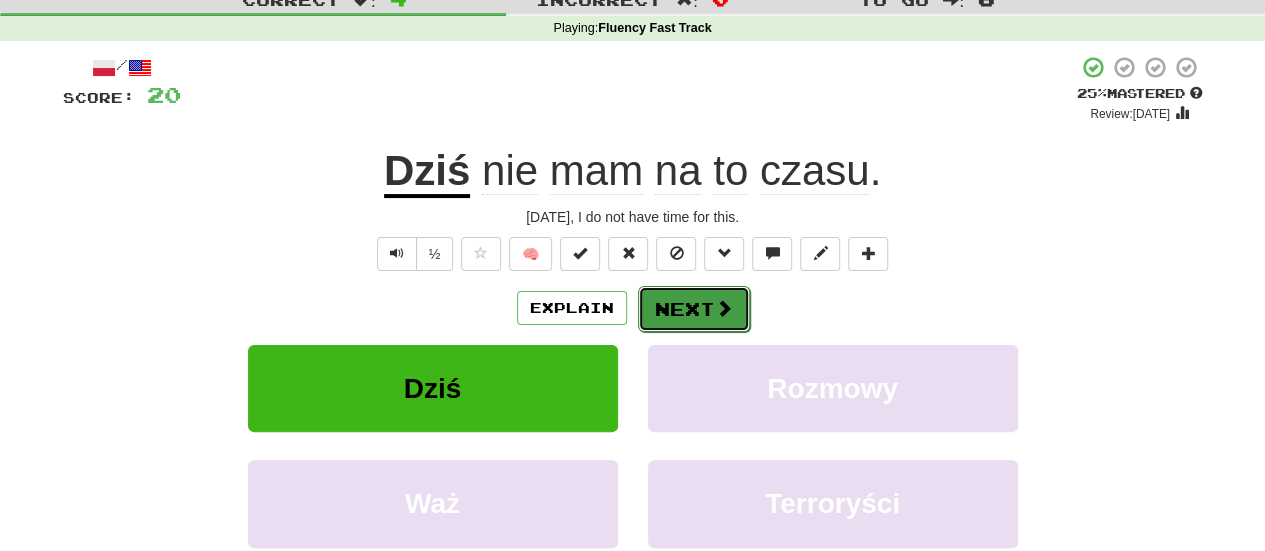 click on "Next" at bounding box center (694, 309) 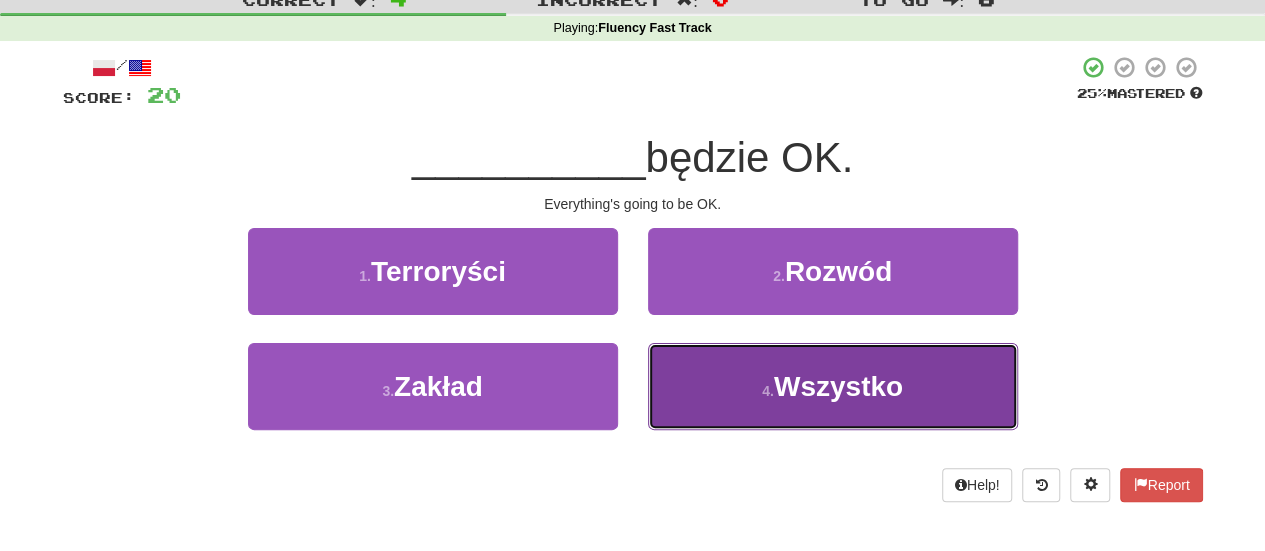 click on "4 .  Wszystko" at bounding box center (833, 386) 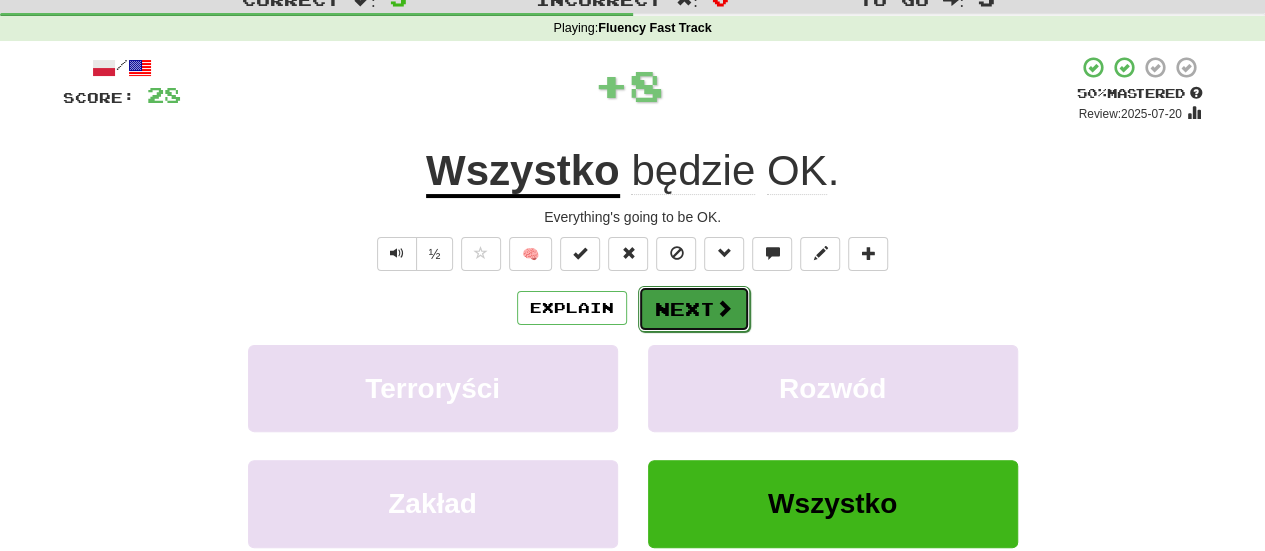 click on "Next" at bounding box center [694, 309] 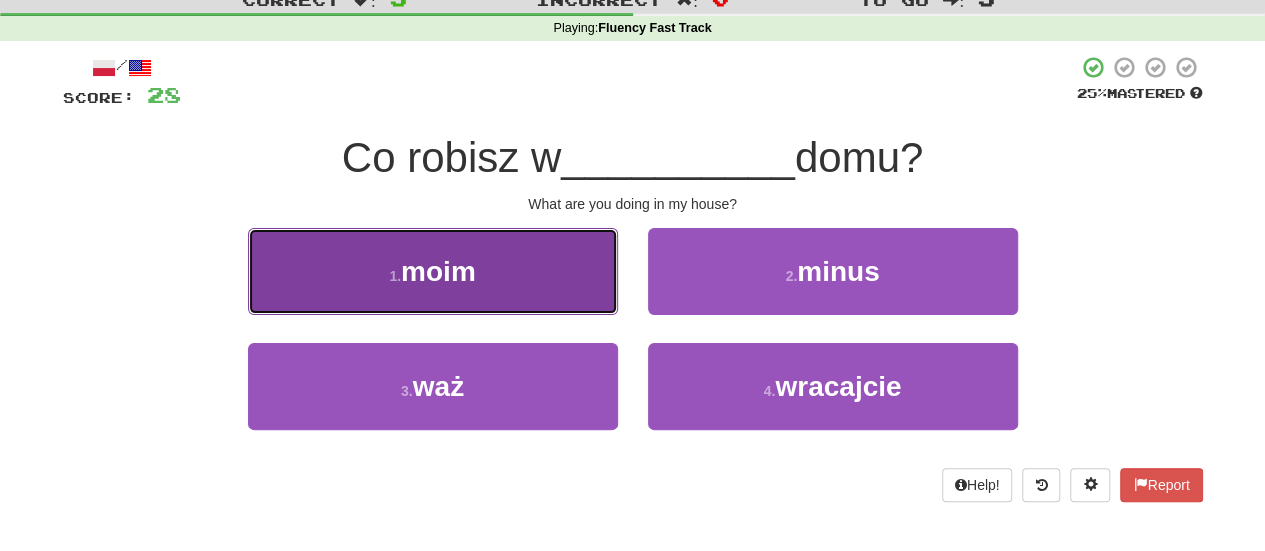 click on "1 .  moim" at bounding box center [433, 271] 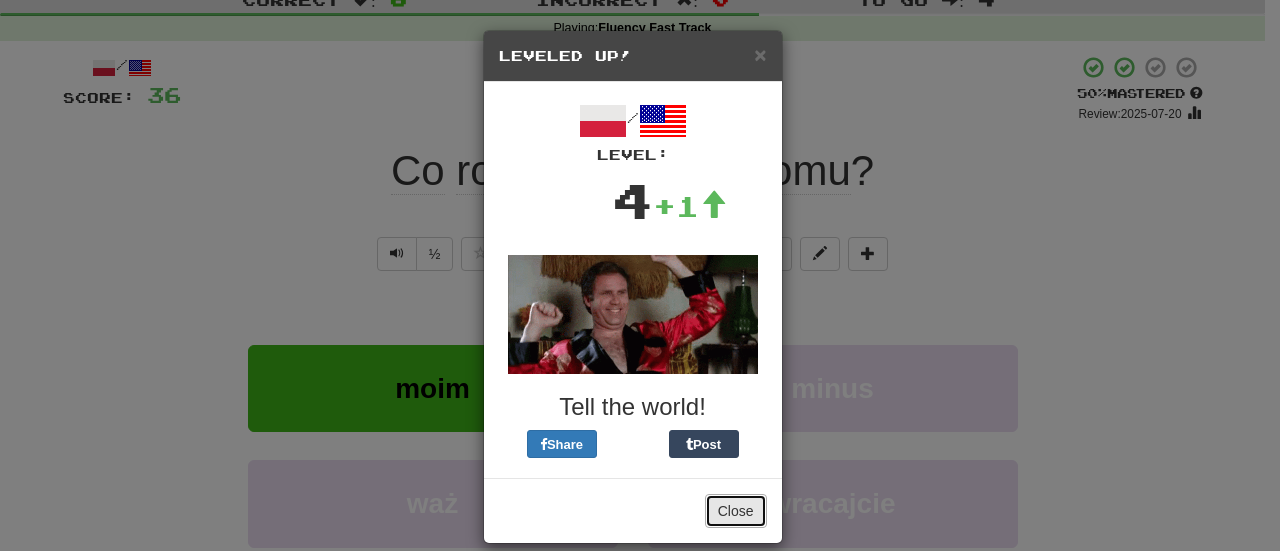 click on "Close" at bounding box center [736, 511] 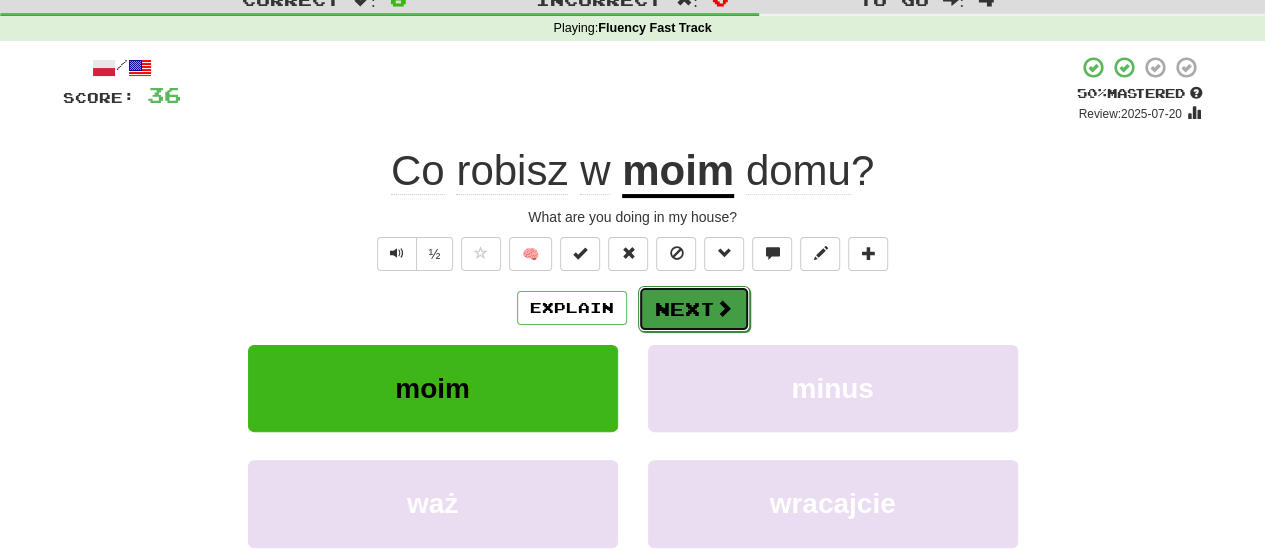 click at bounding box center (724, 308) 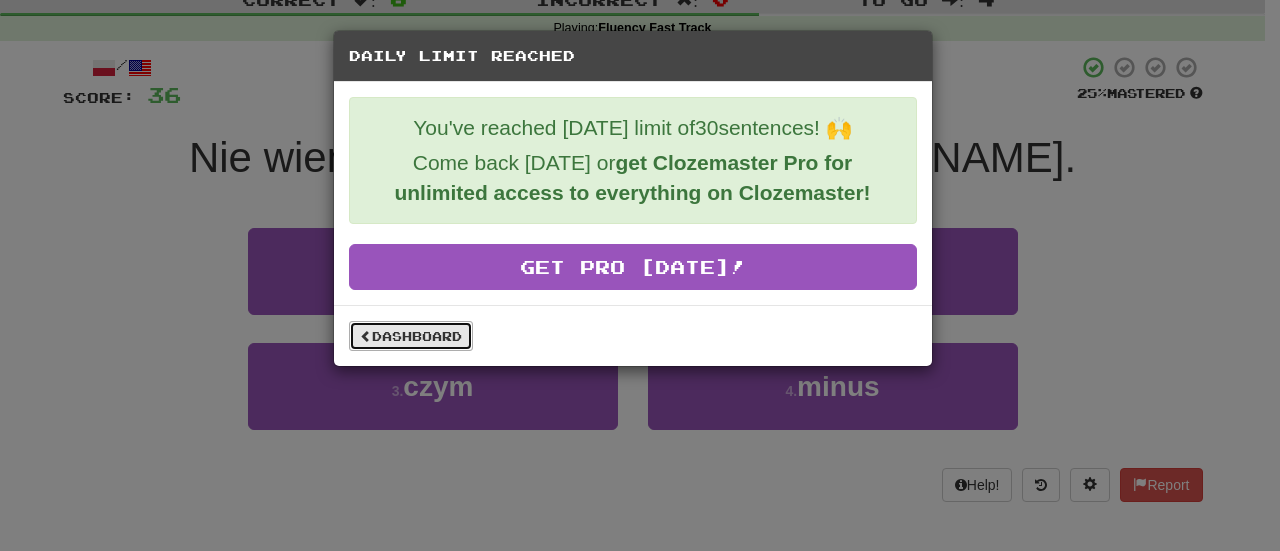 click on "Dashboard" at bounding box center [411, 336] 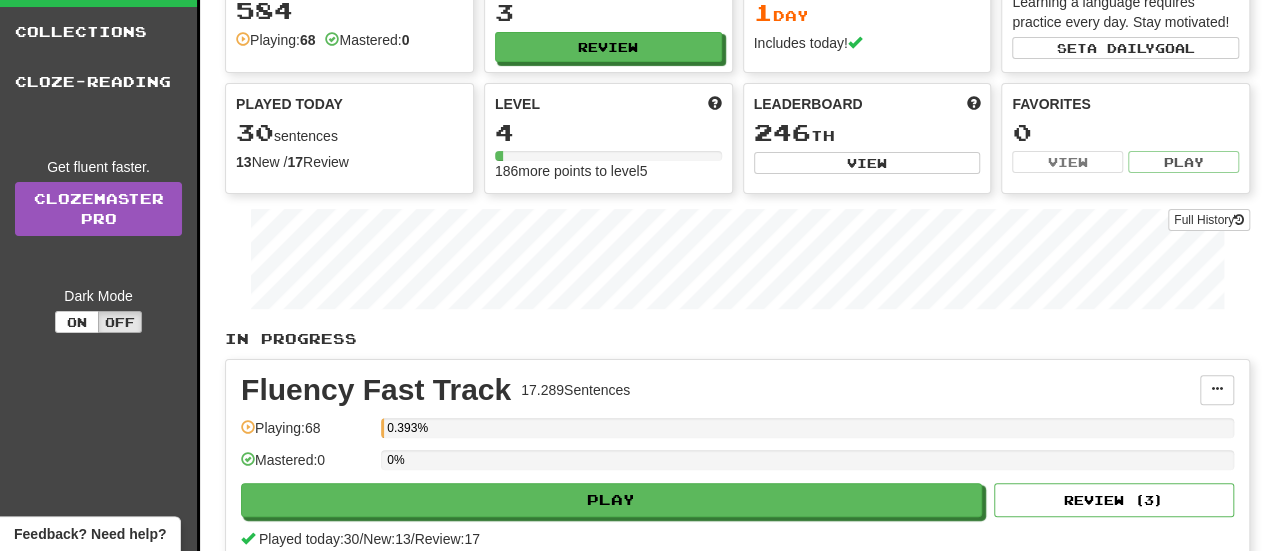 scroll, scrollTop: 112, scrollLeft: 0, axis: vertical 